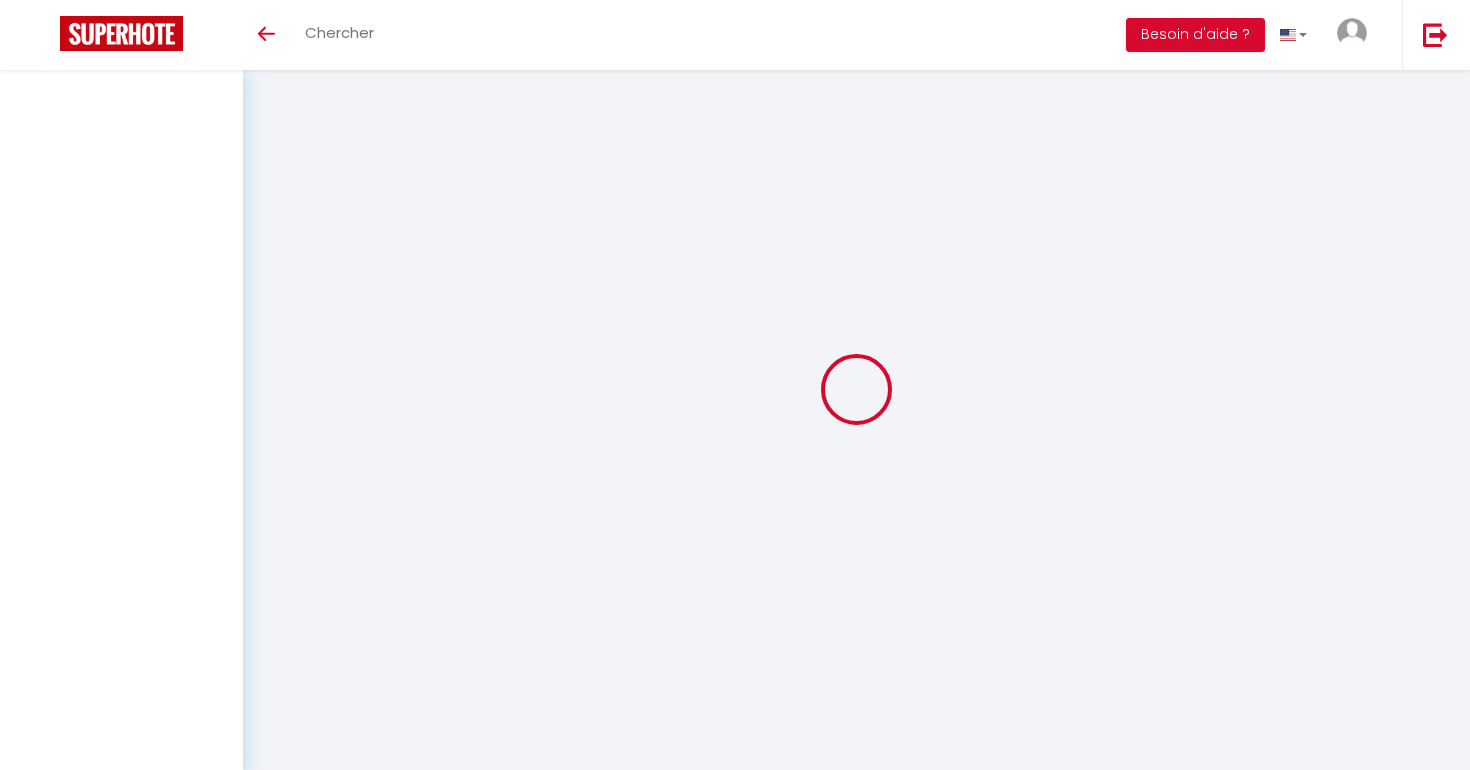 scroll, scrollTop: 0, scrollLeft: 0, axis: both 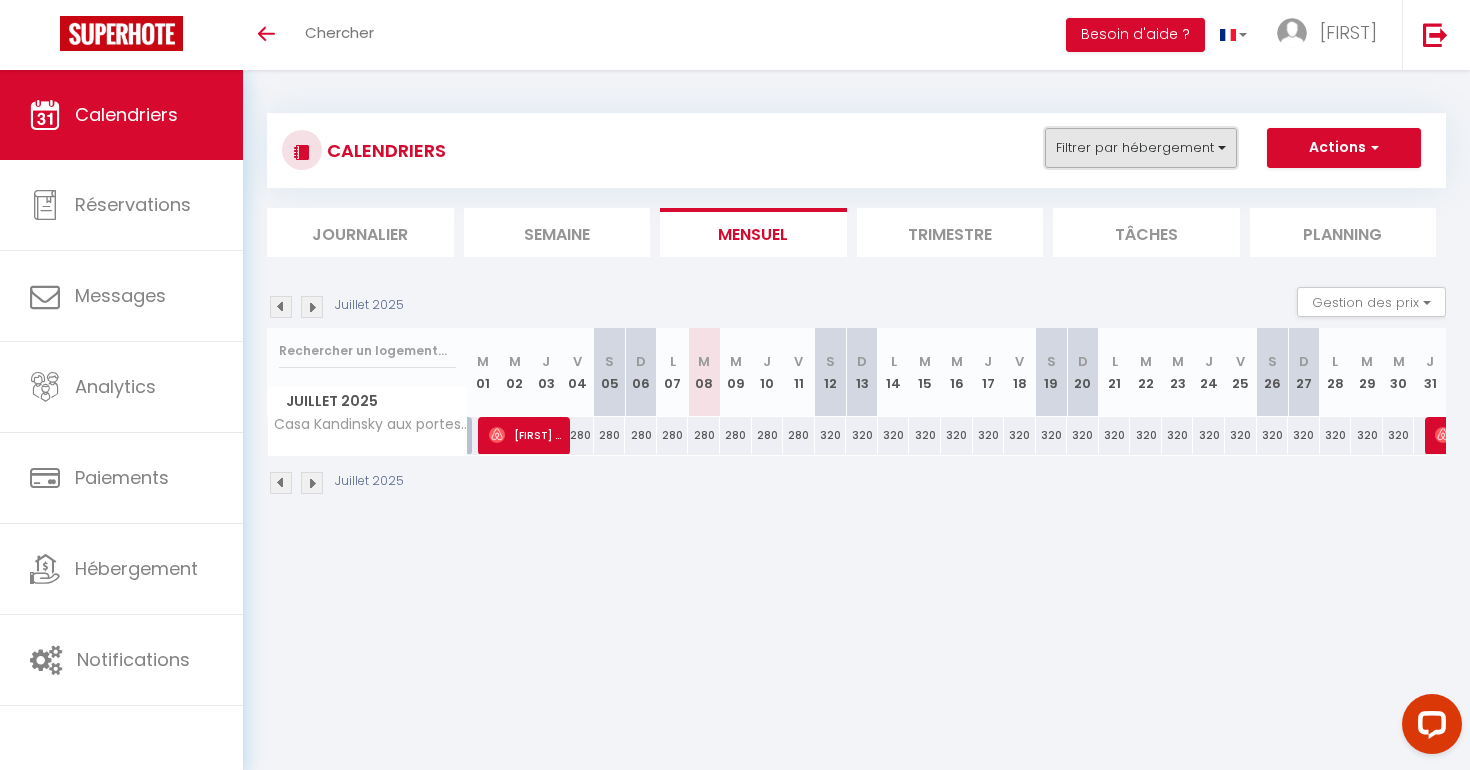 click on "Filtrer par hébergement" at bounding box center [1141, 148] 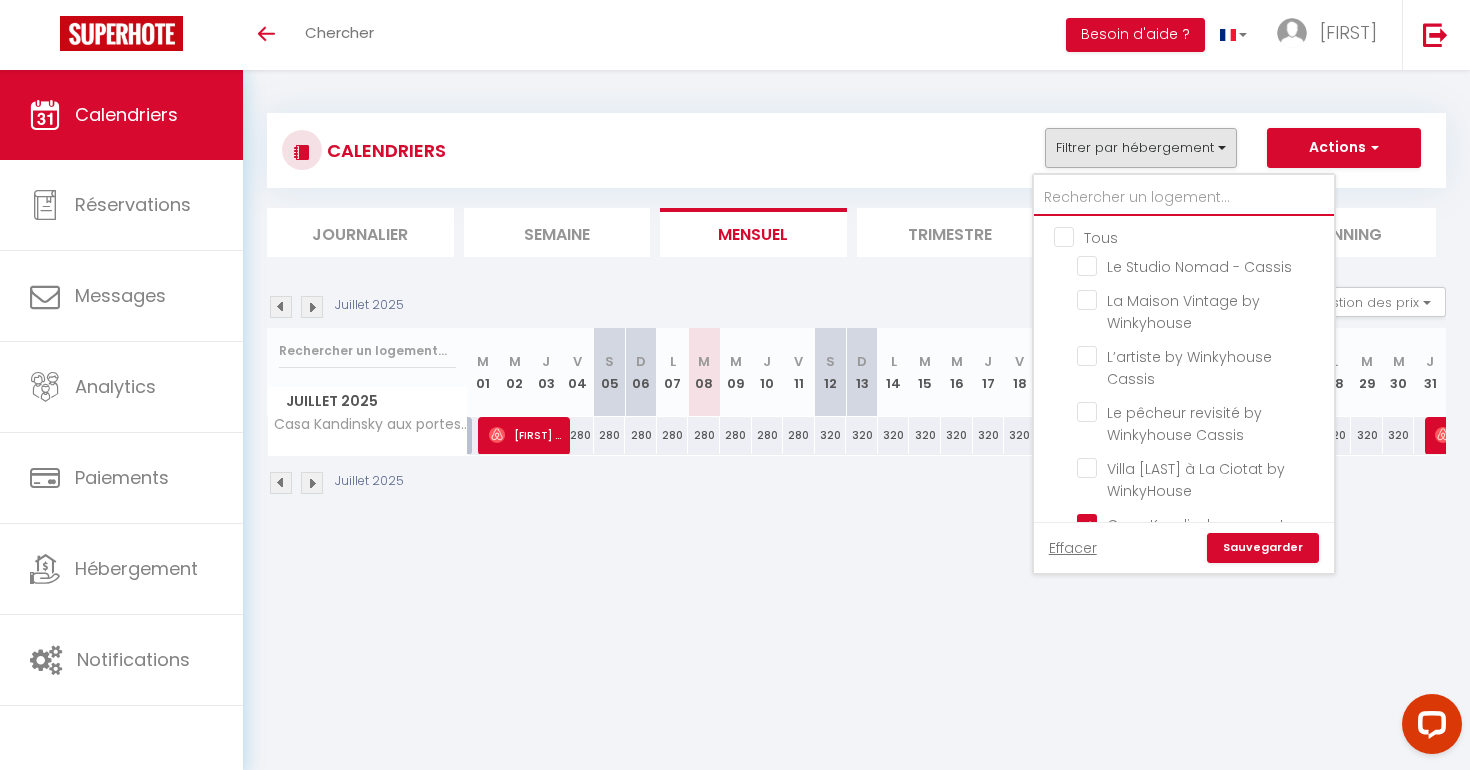 click at bounding box center (1184, 198) 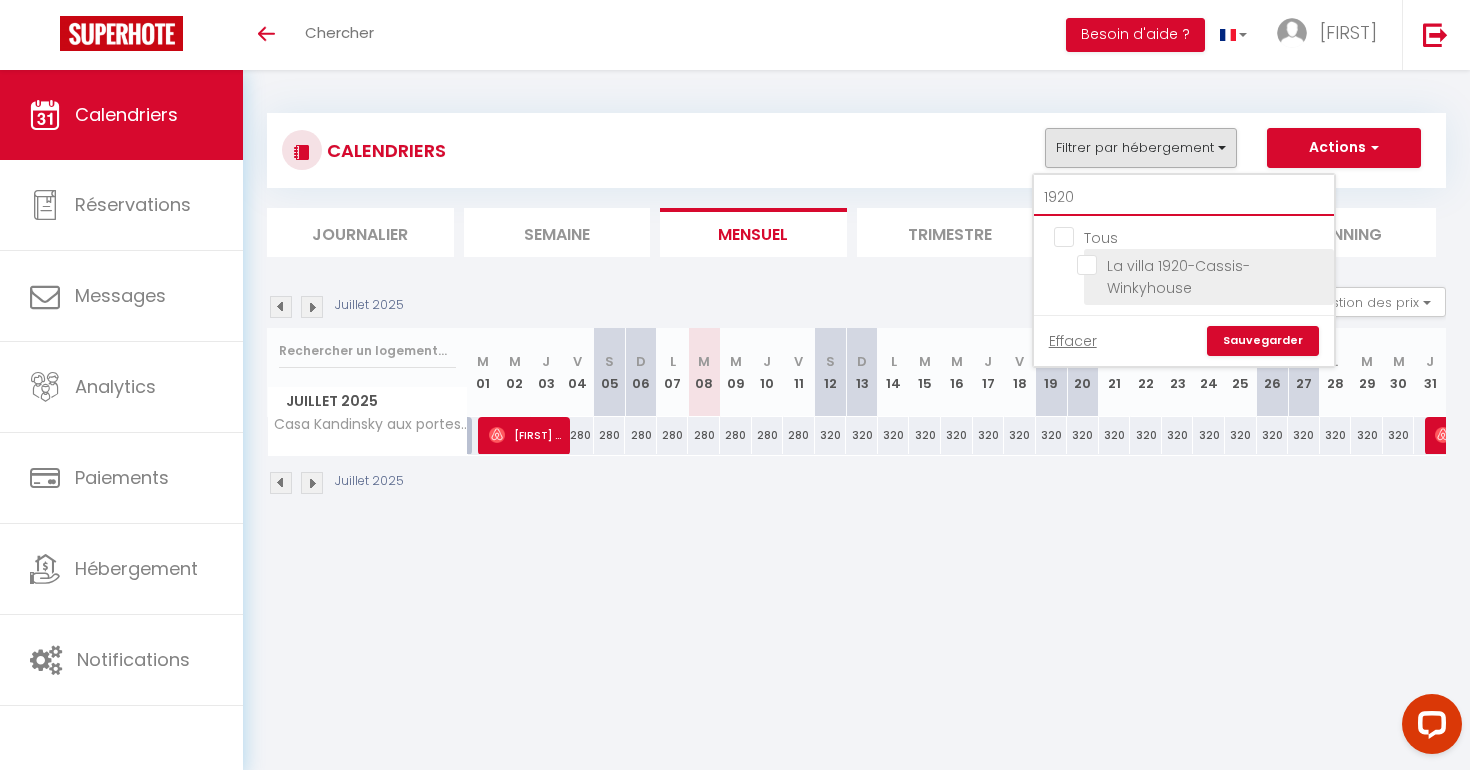 type on "1920" 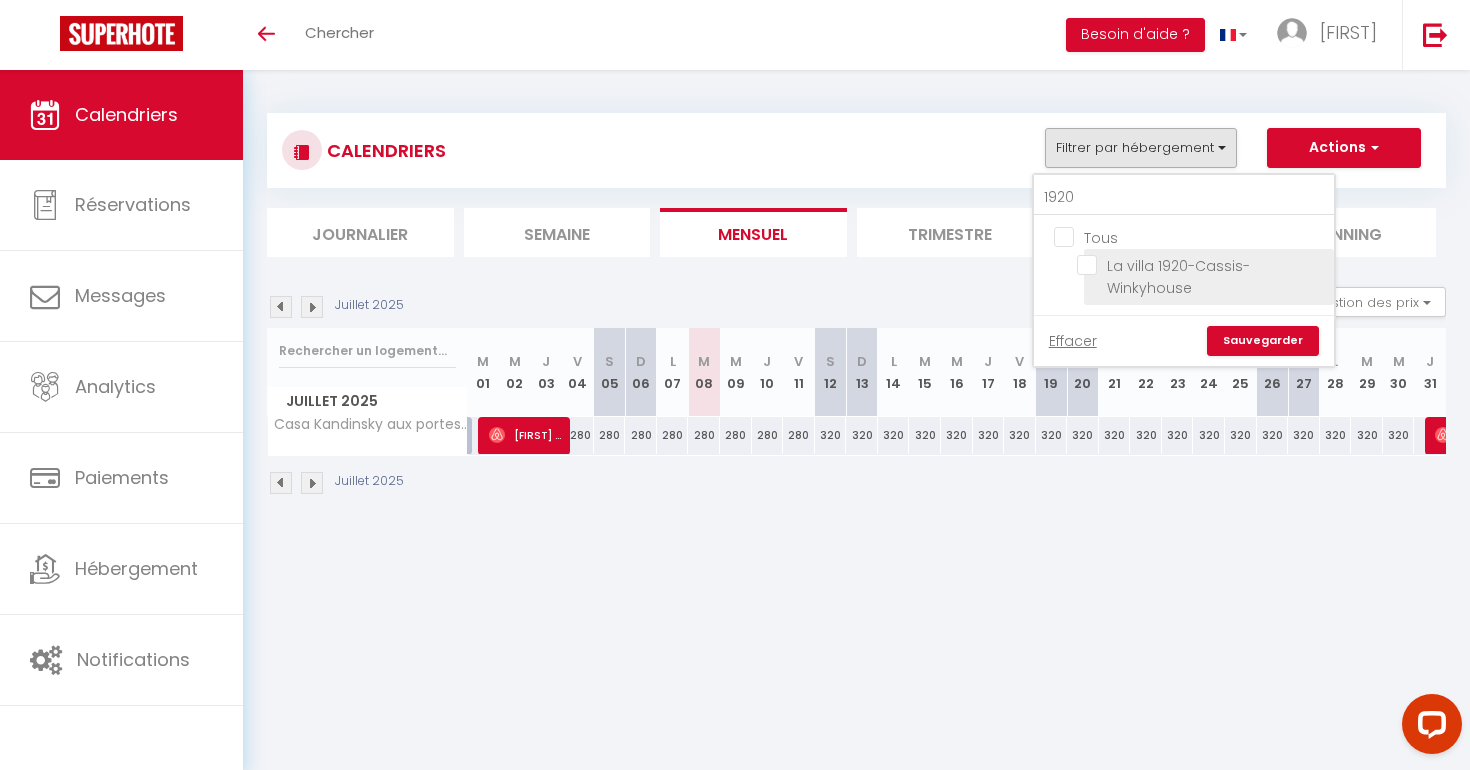drag, startPoint x: 1090, startPoint y: 263, endPoint x: 1100, endPoint y: 269, distance: 11.661903 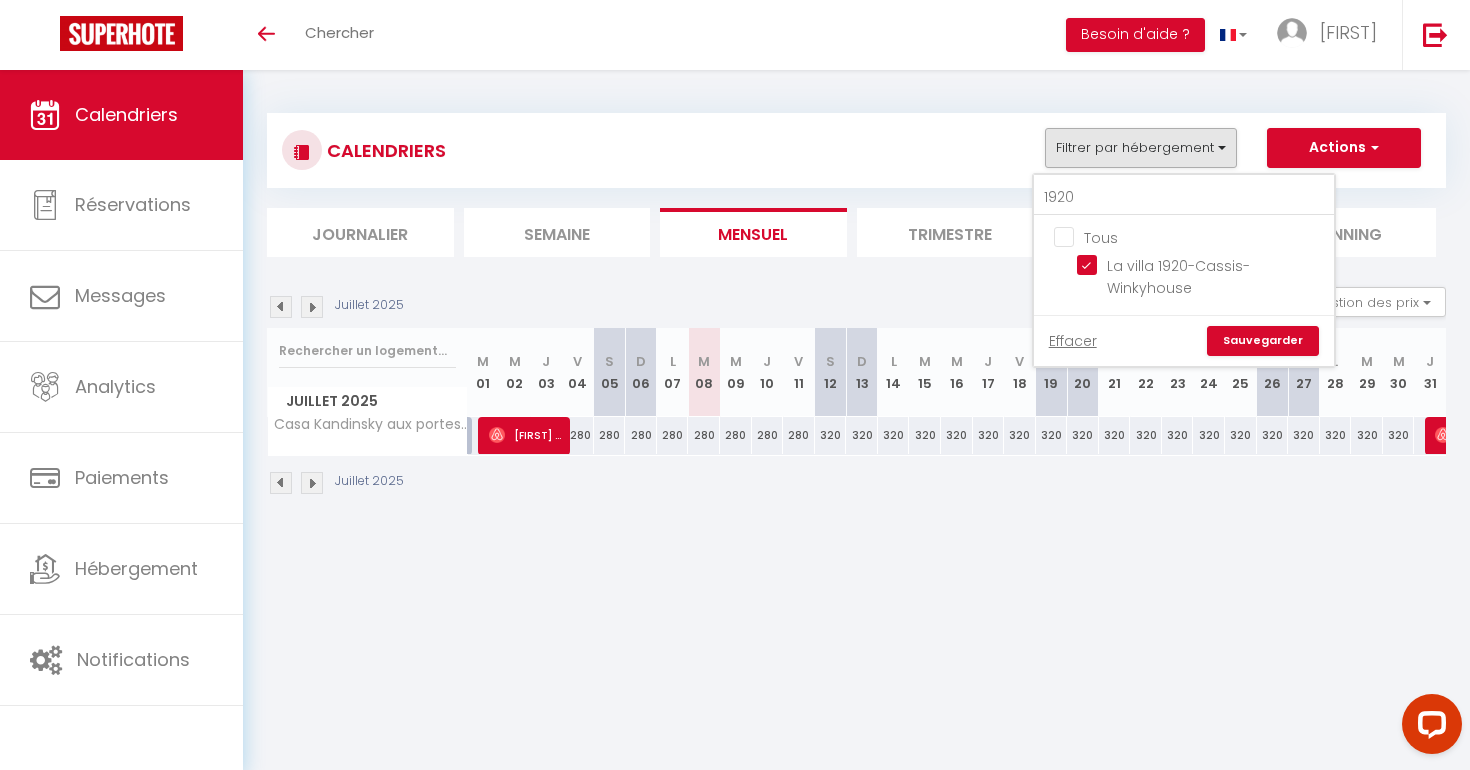 click on "Sauvegarder" at bounding box center [1263, 341] 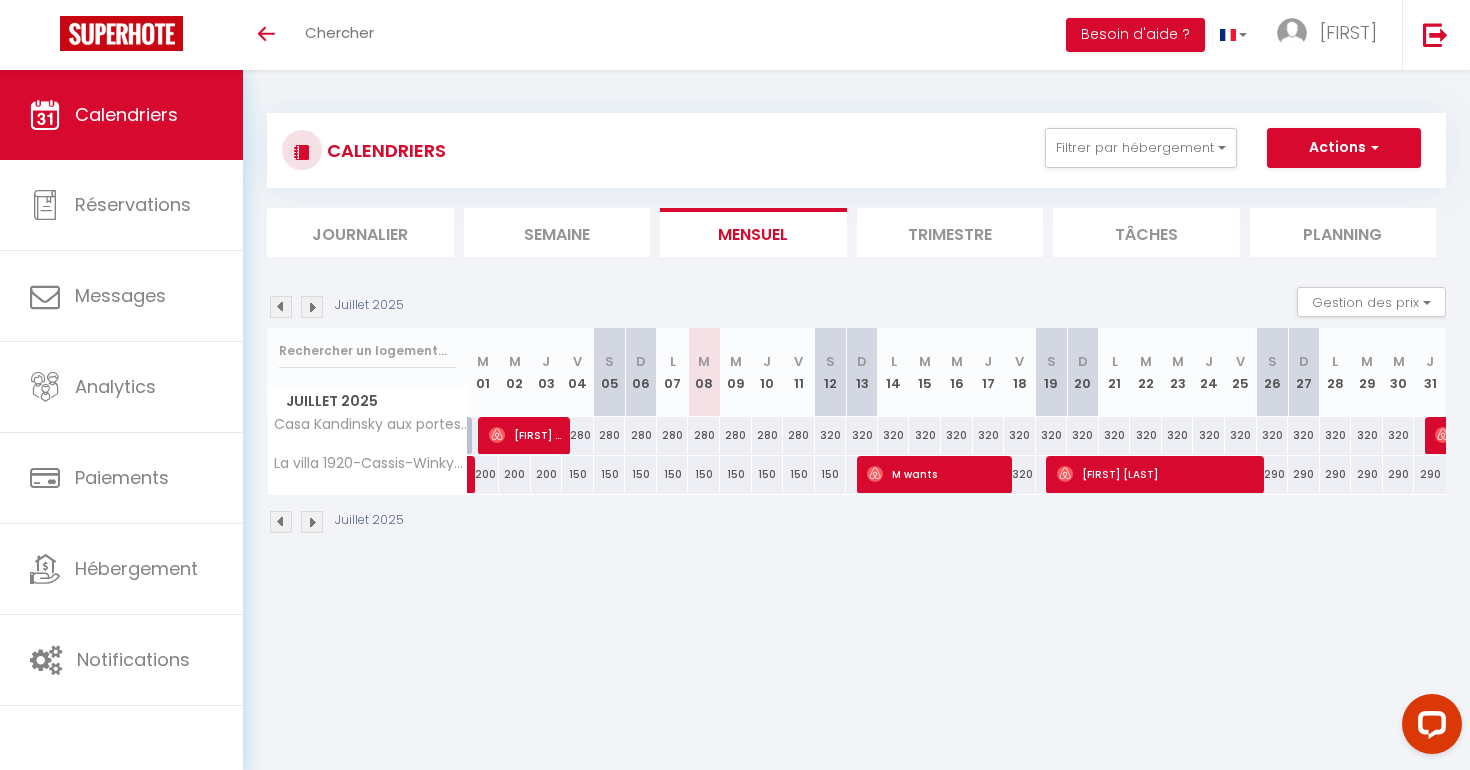 click at bounding box center [312, 307] 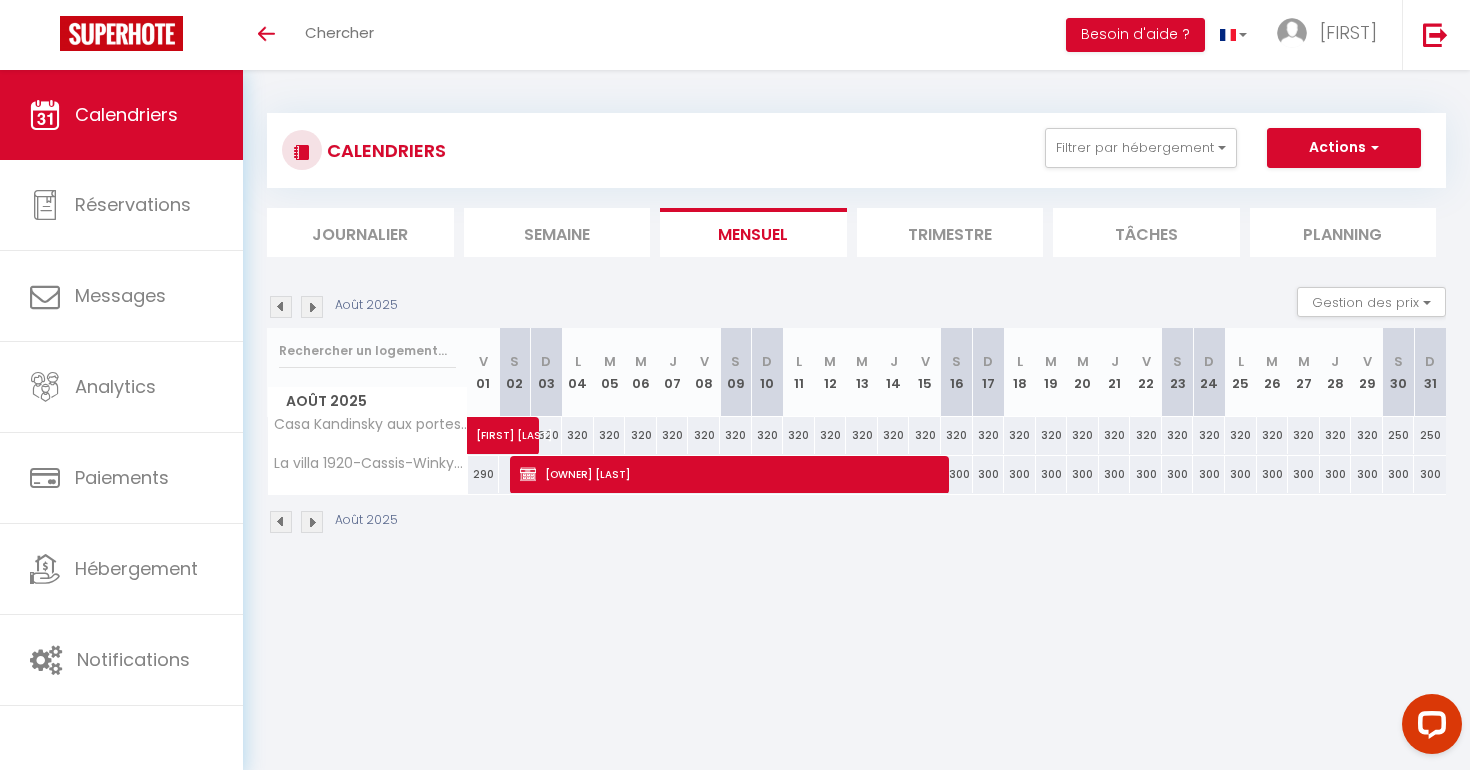 click at bounding box center (312, 307) 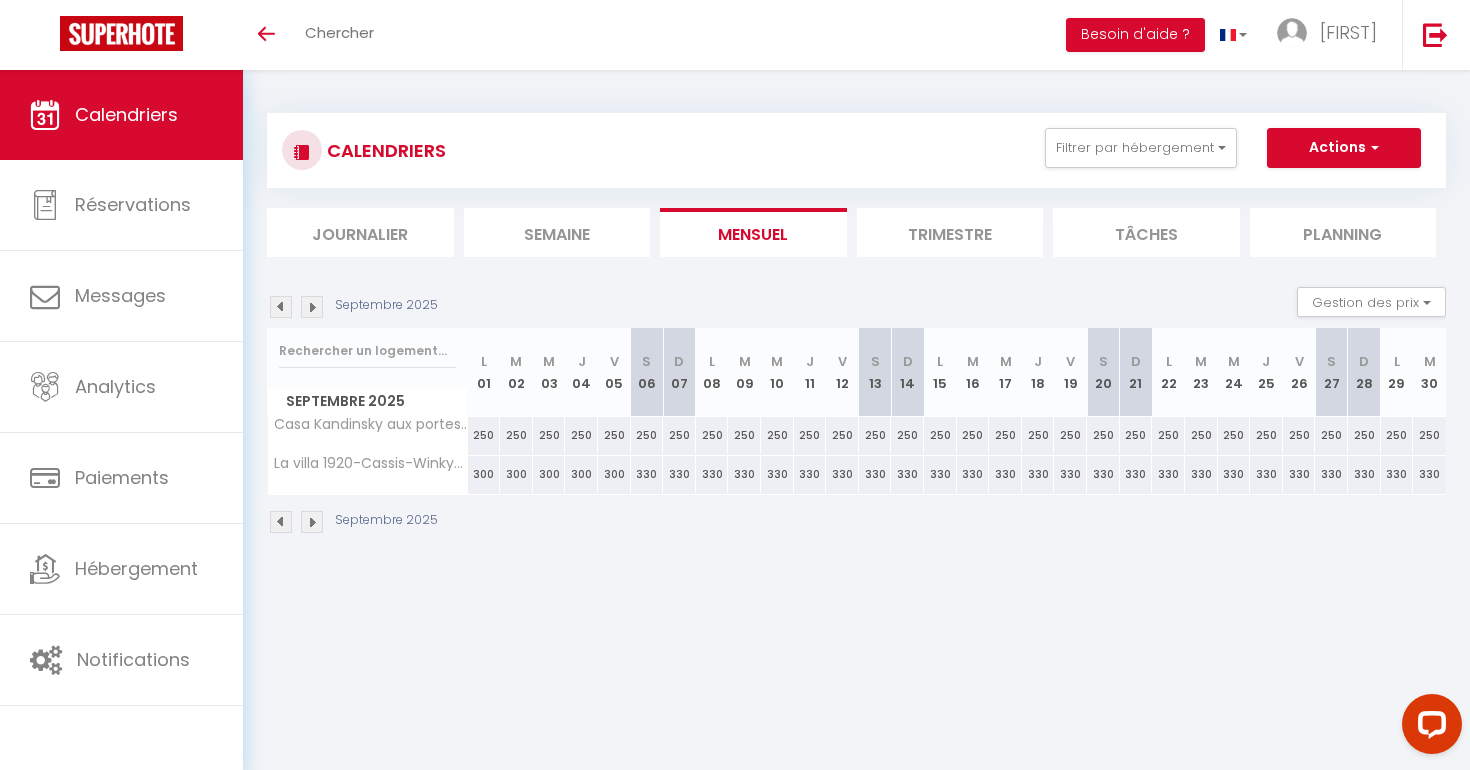 click on "330" at bounding box center (647, 474) 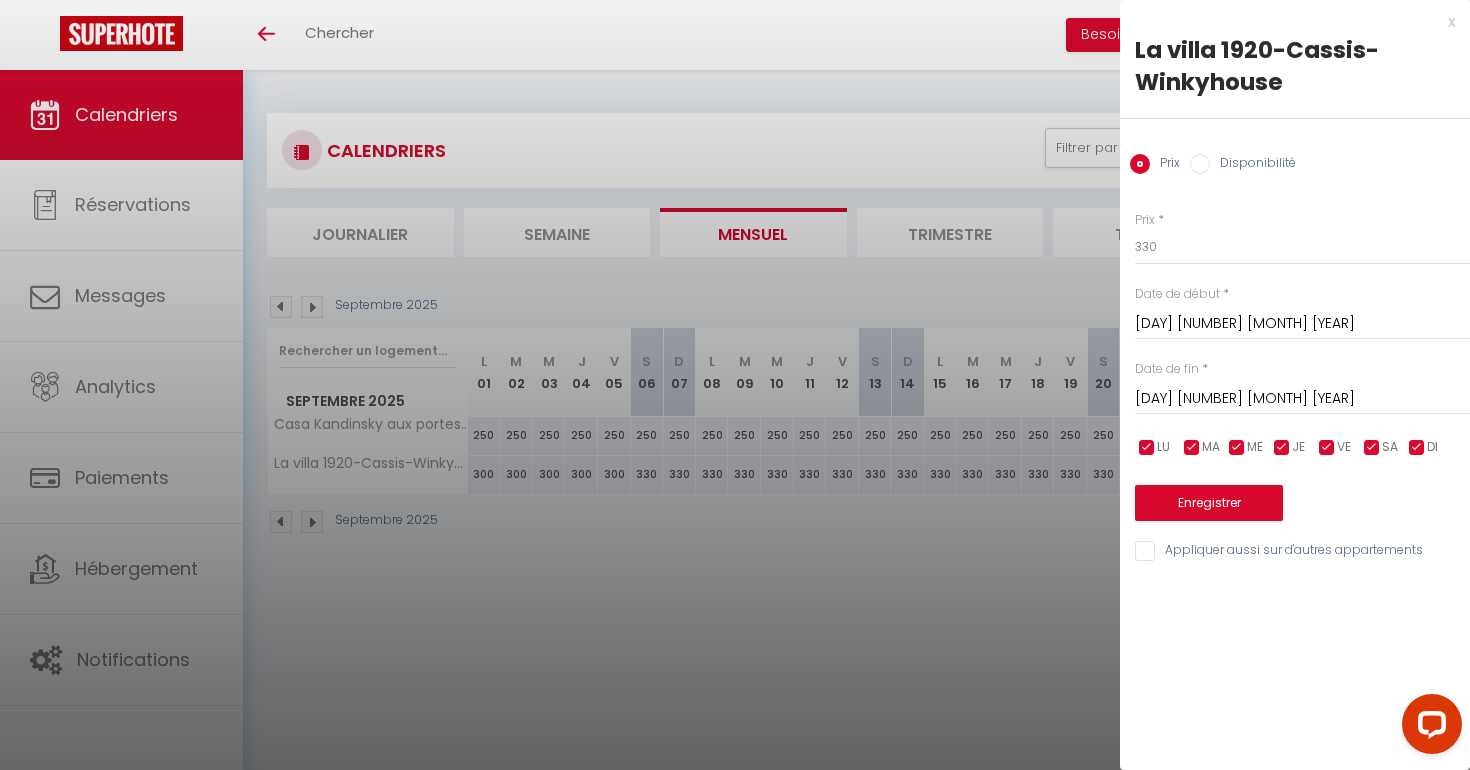 click on "[DAY] [NUMBER] [MONTH] [YEAR]" at bounding box center [1302, 399] 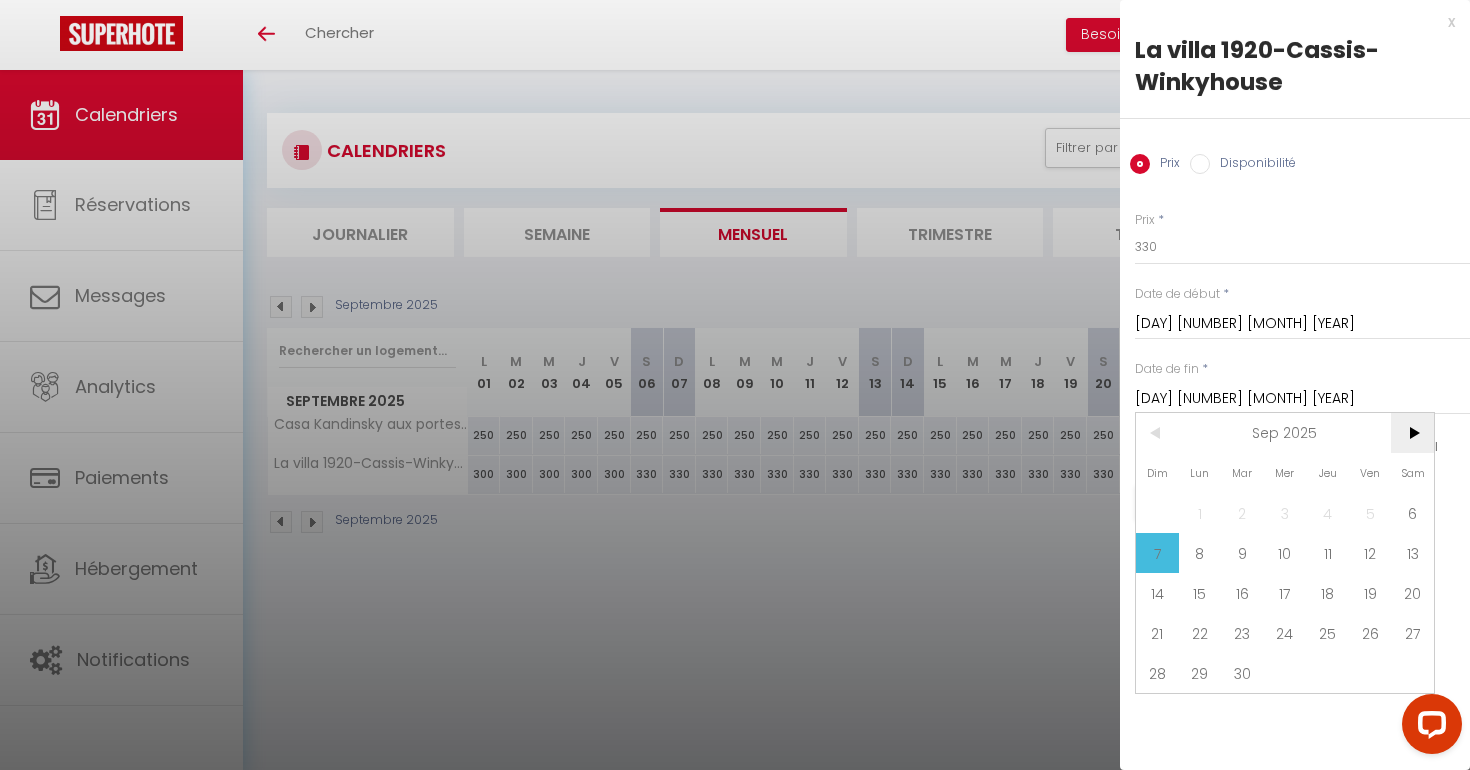 click on ">" at bounding box center (0, 0) 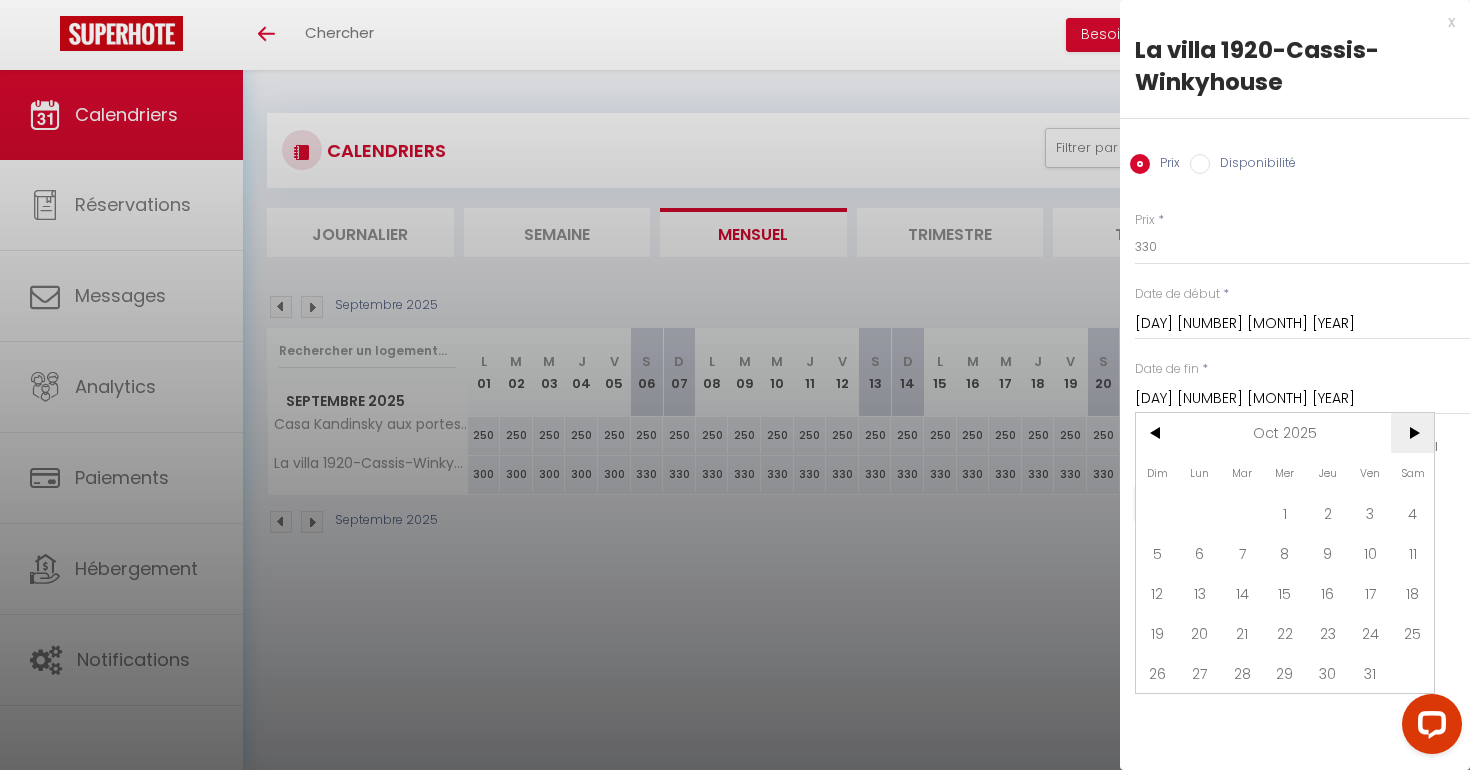 click on ">" at bounding box center (0, 0) 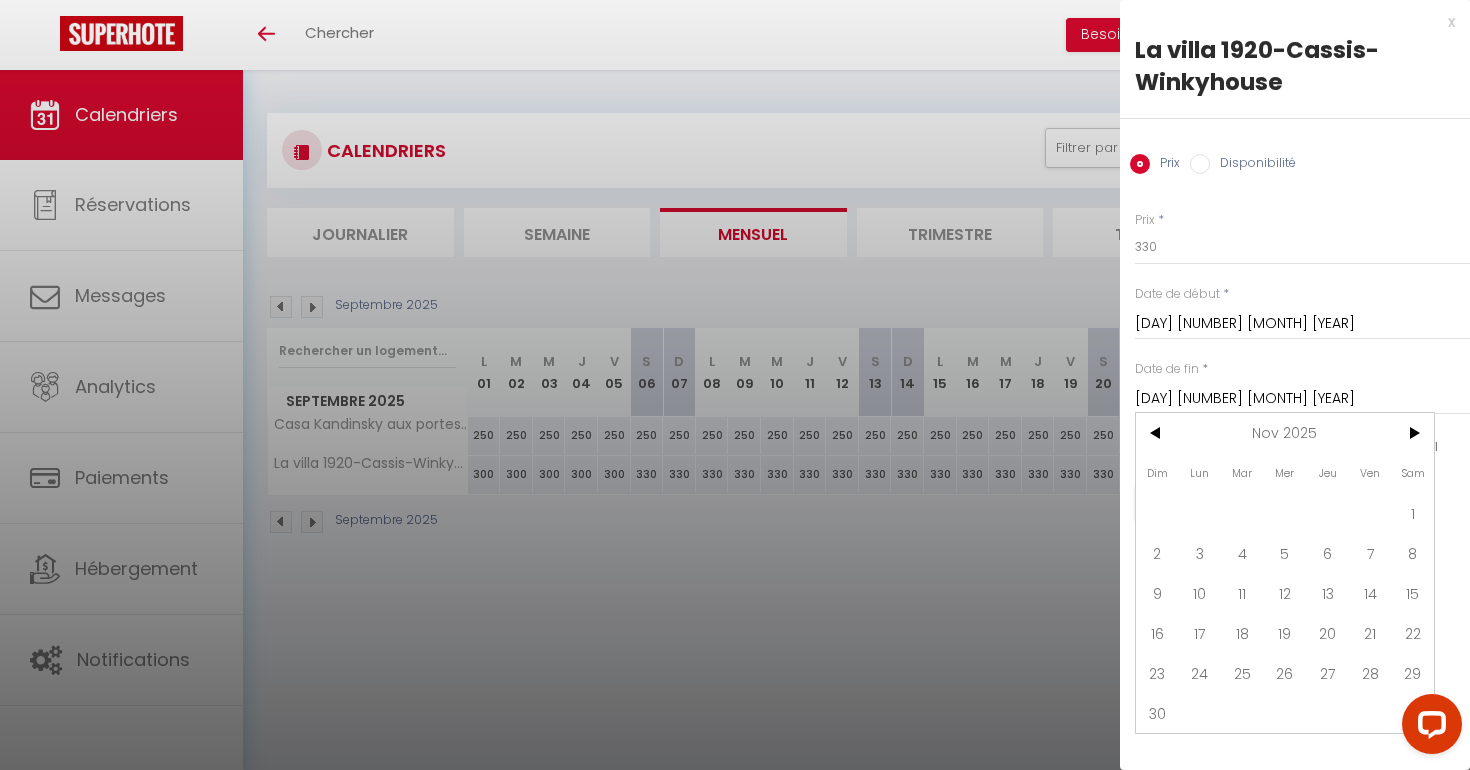 drag, startPoint x: 1212, startPoint y: 544, endPoint x: 1203, endPoint y: 524, distance: 21.931713 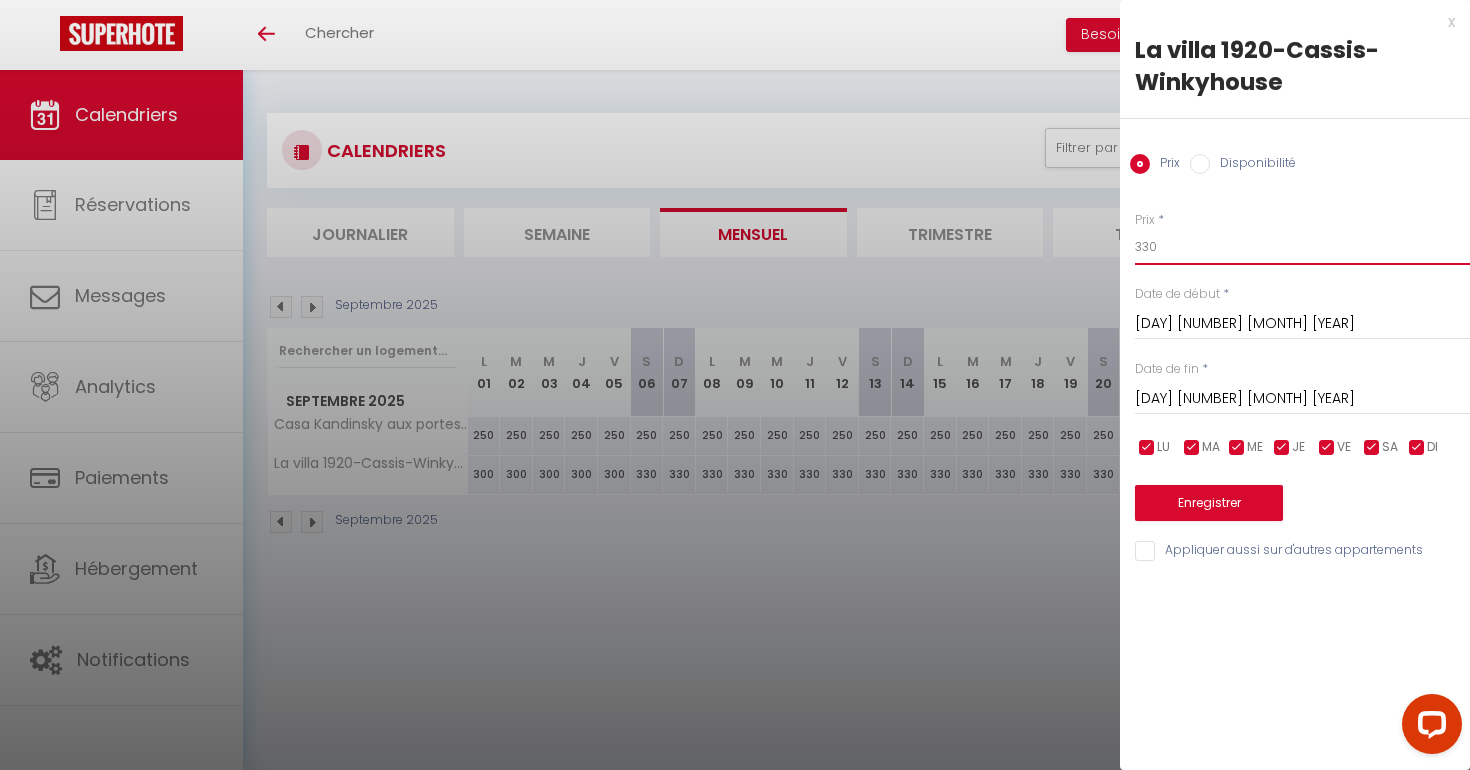 drag, startPoint x: 1169, startPoint y: 246, endPoint x: 1057, endPoint y: 240, distance: 112.1606 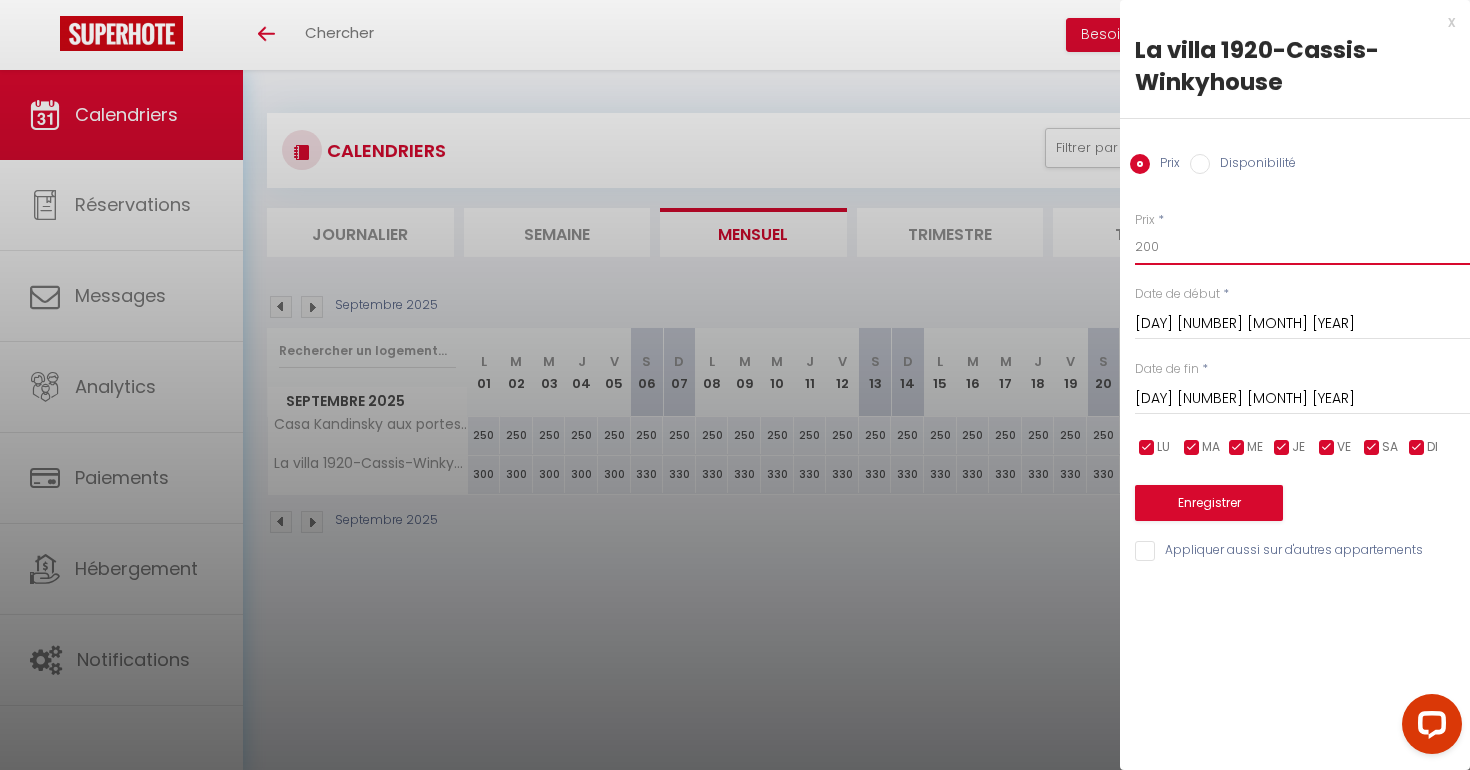 type on "200" 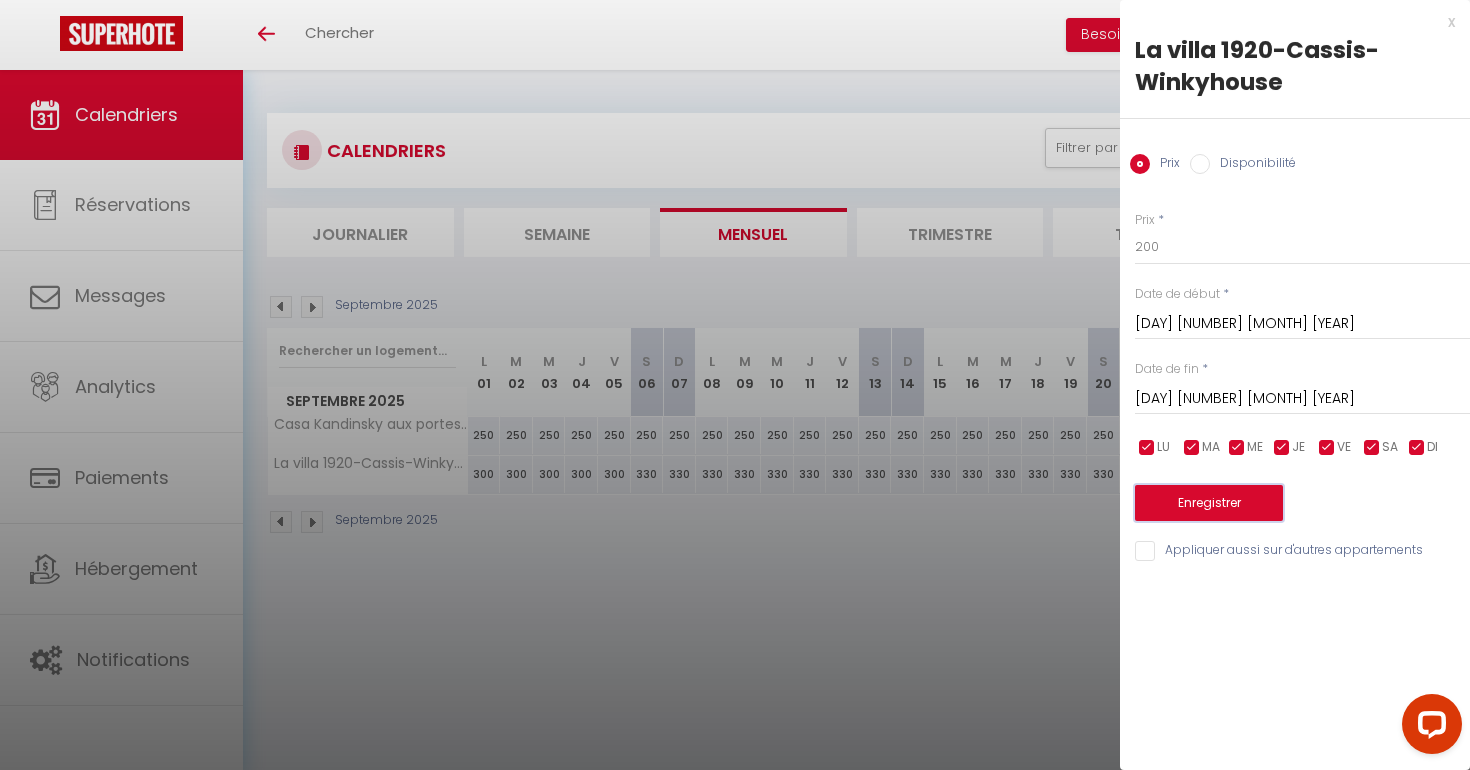 click on "Enregistrer" at bounding box center [1209, 503] 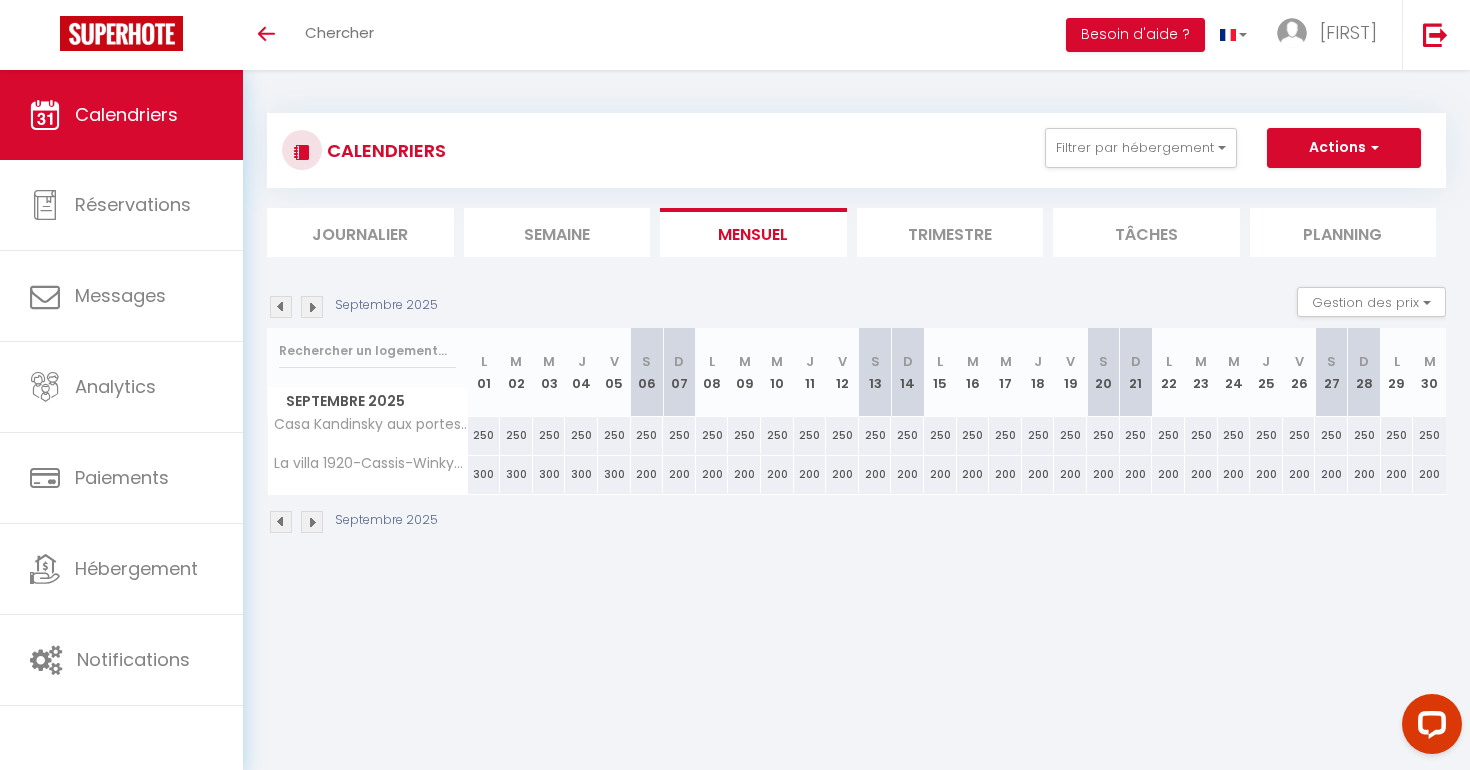click at bounding box center [281, 307] 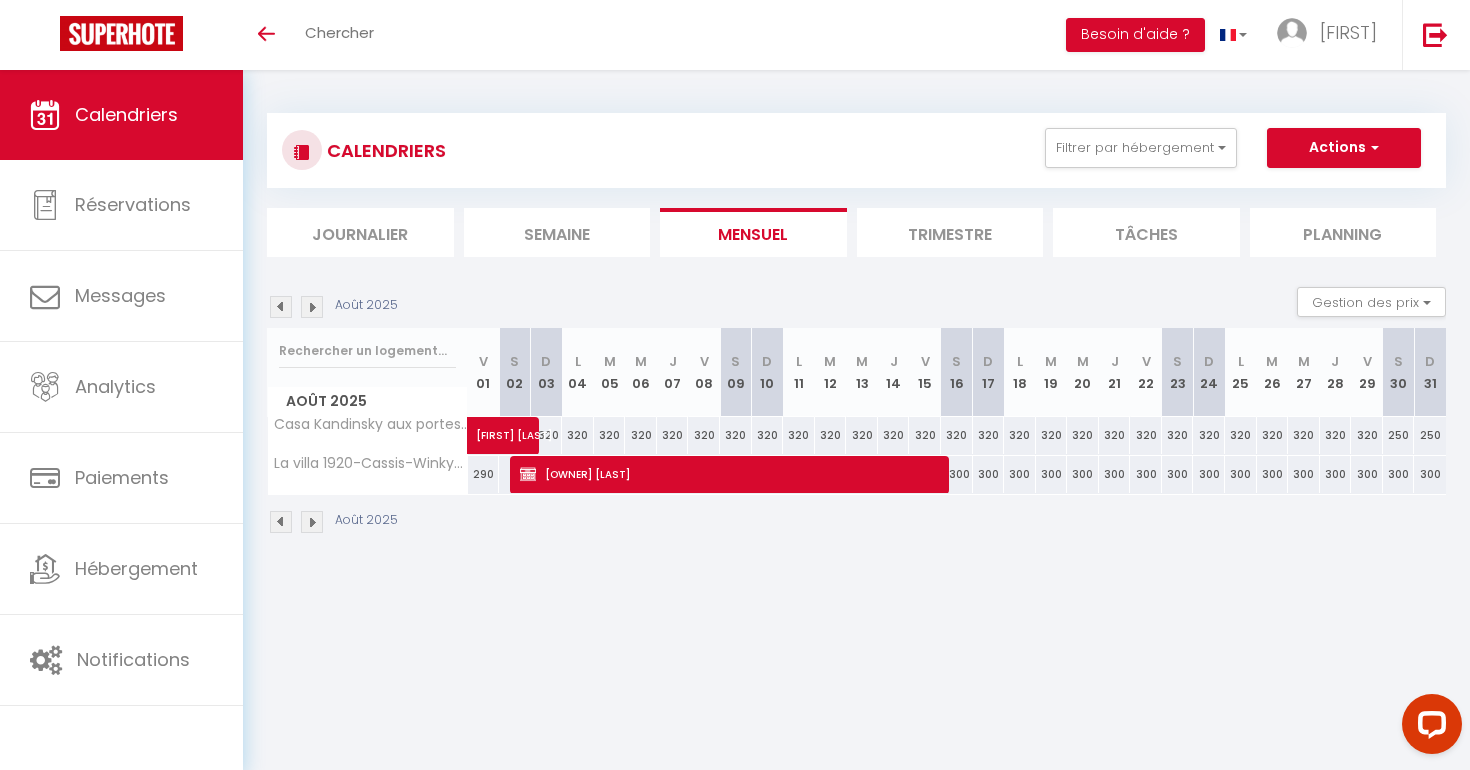 click on "300" at bounding box center [1178, 474] 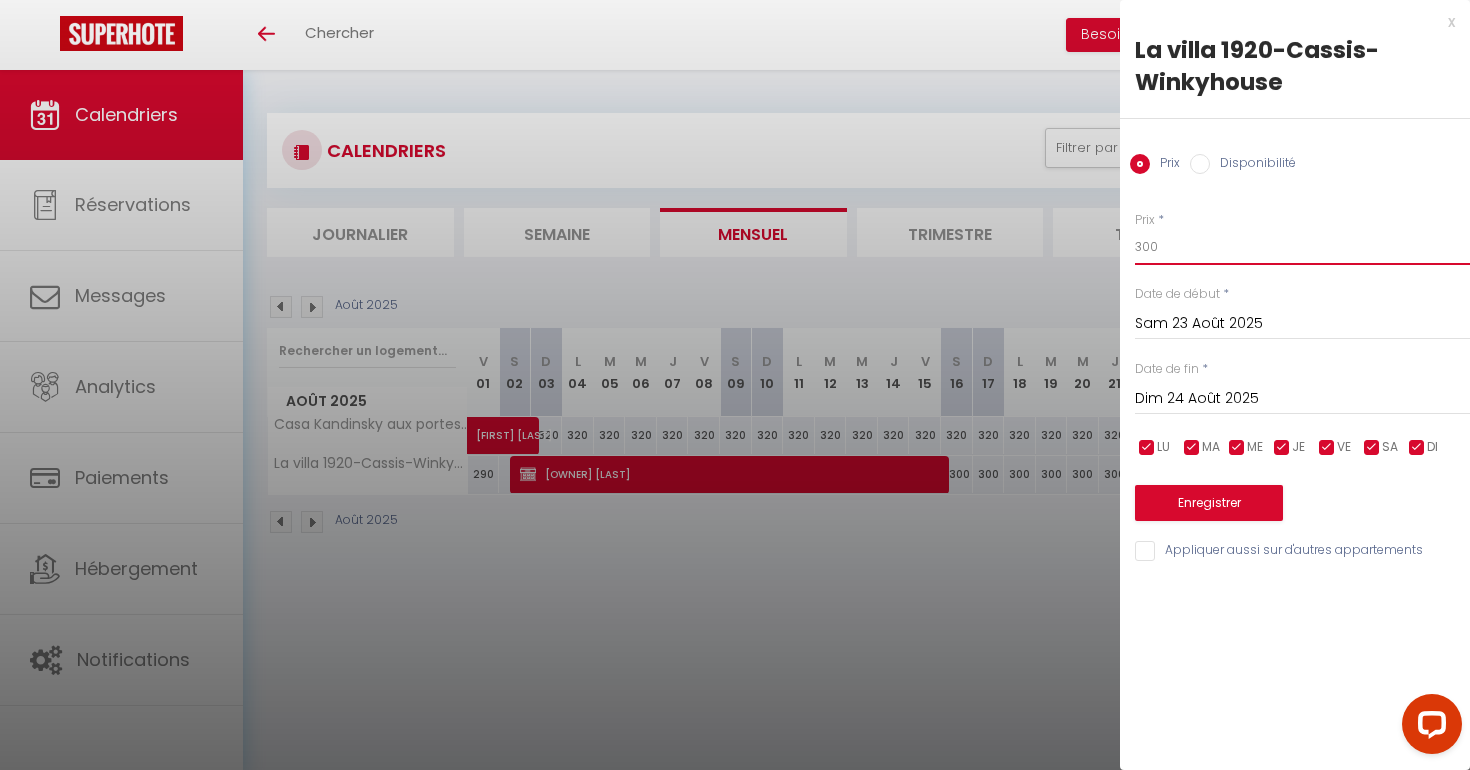 drag, startPoint x: 1173, startPoint y: 253, endPoint x: 1096, endPoint y: 243, distance: 77.64664 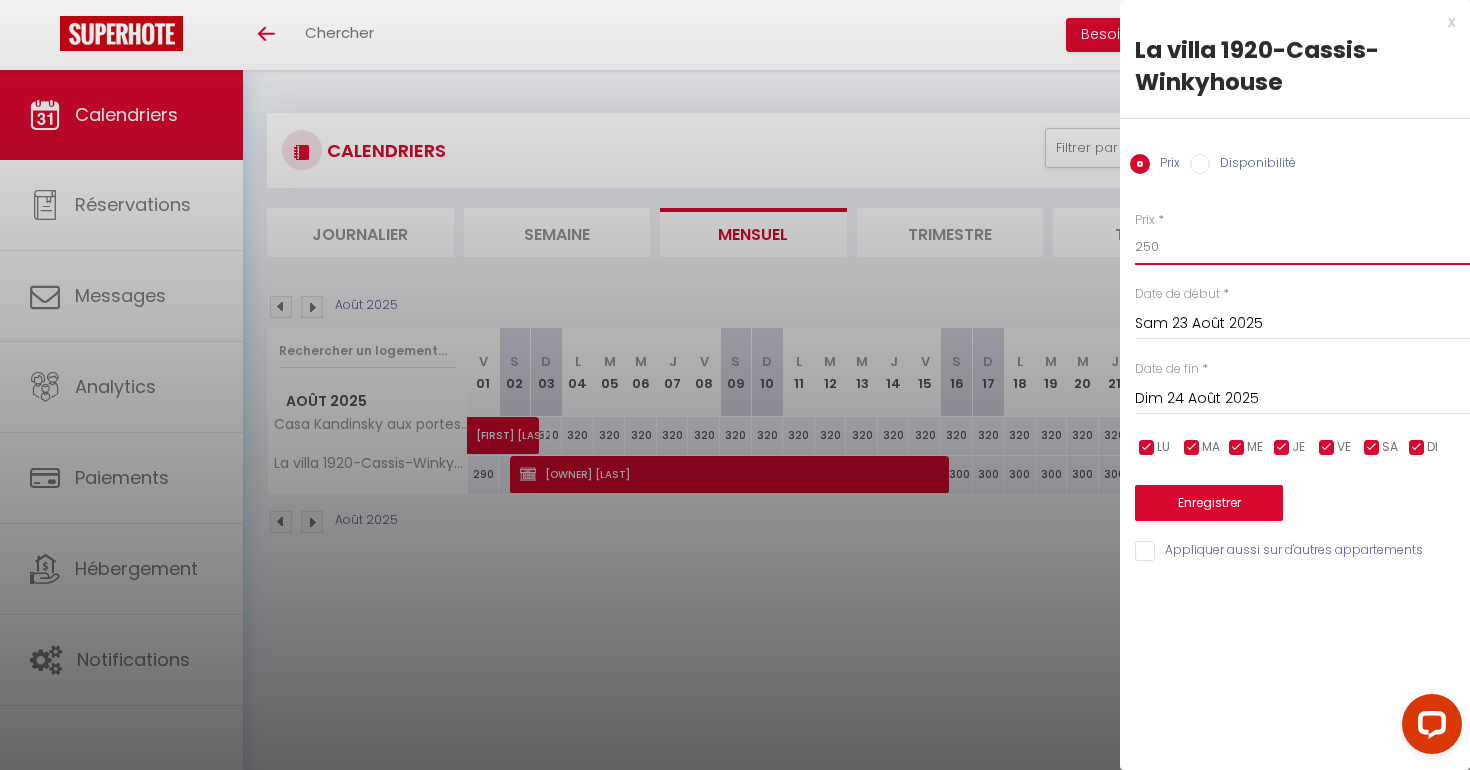 type on "250" 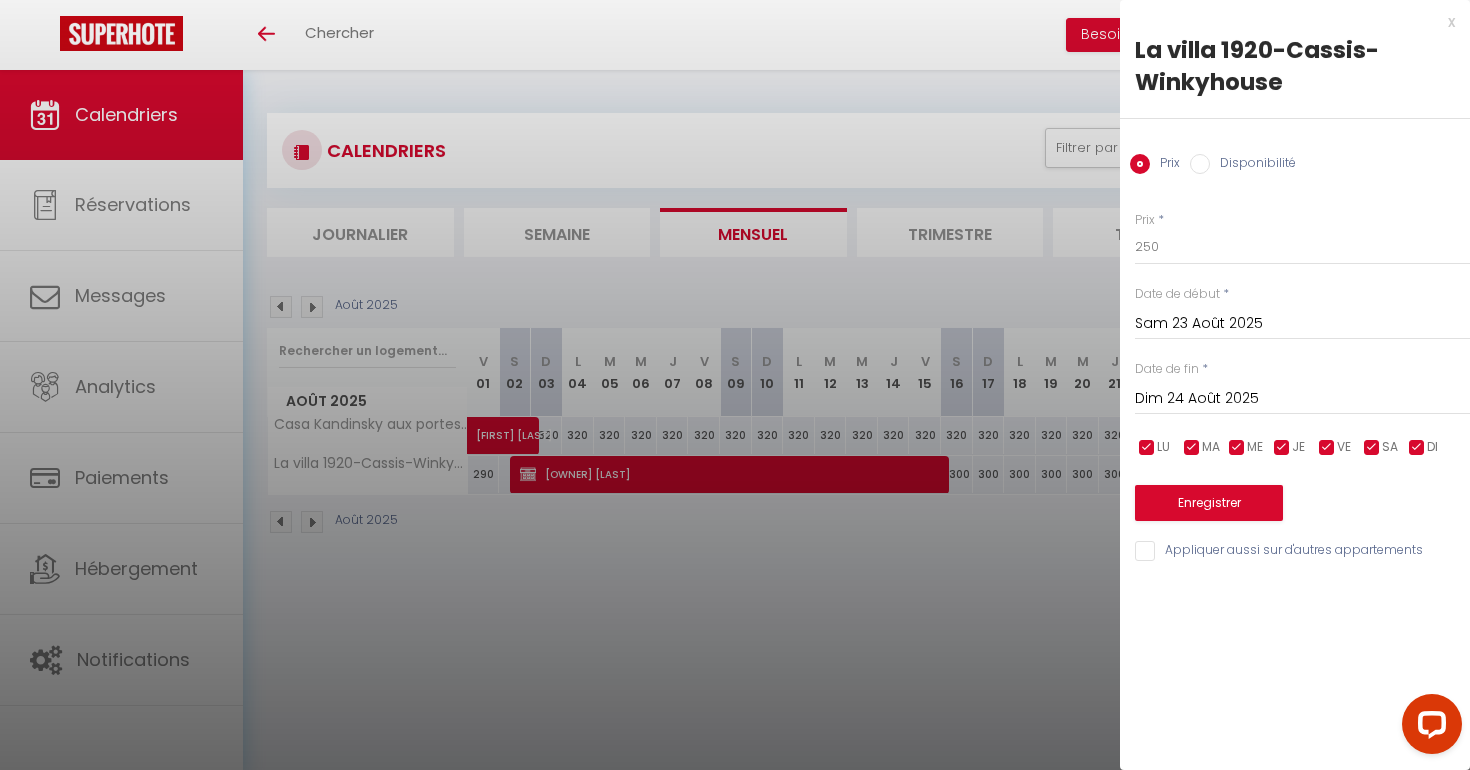 click on "Dim 24 Août 2025" at bounding box center [1302, 399] 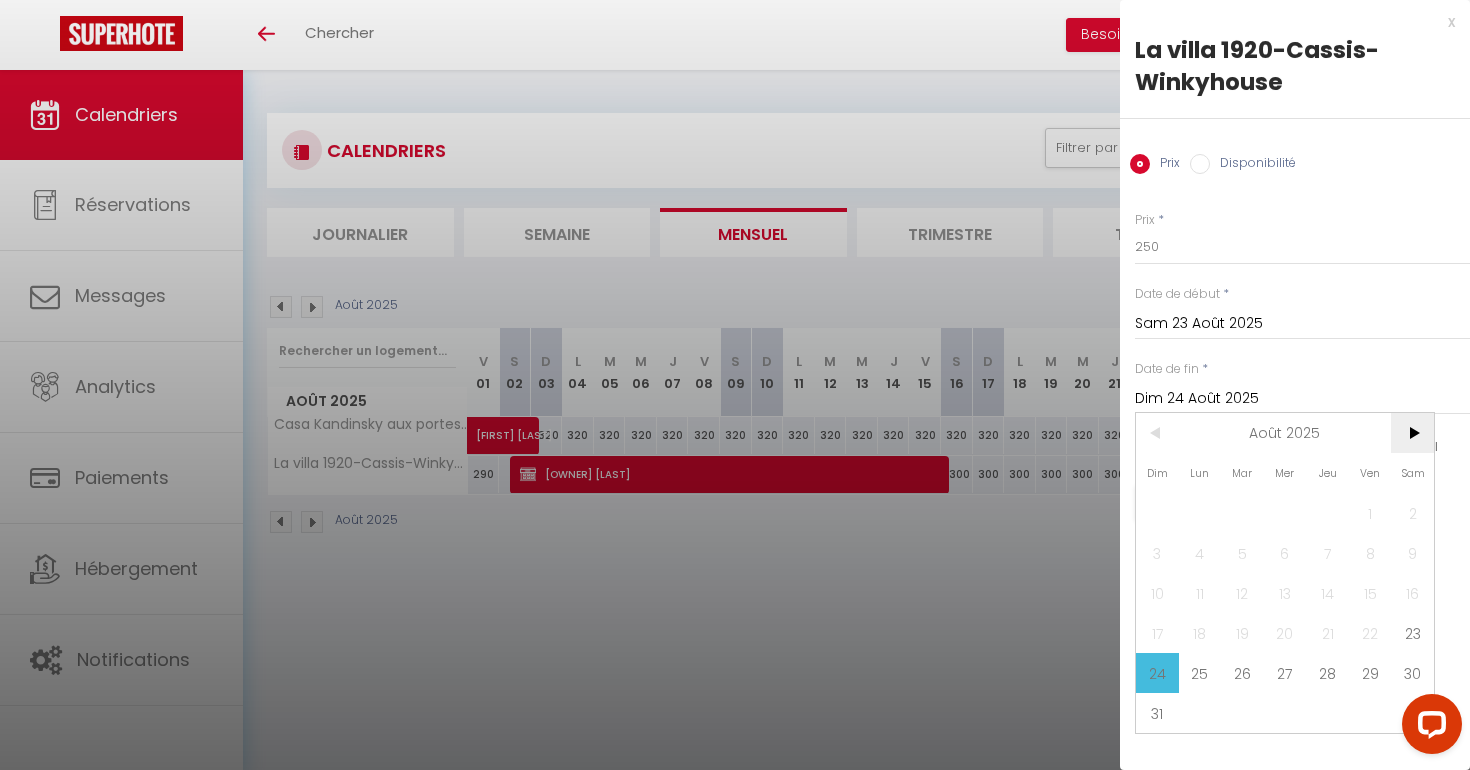 click on ">" at bounding box center [0, 0] 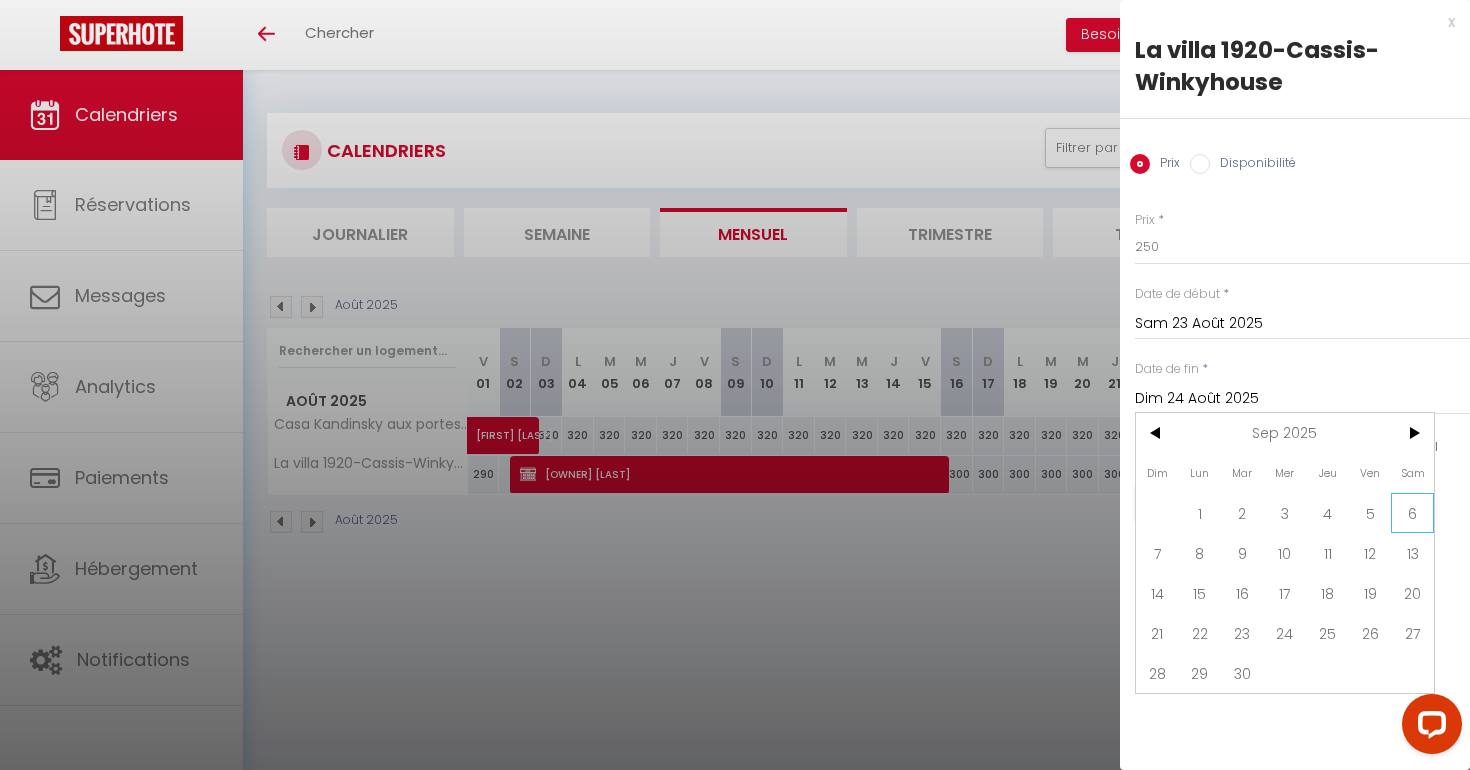 click on "6" at bounding box center [0, 0] 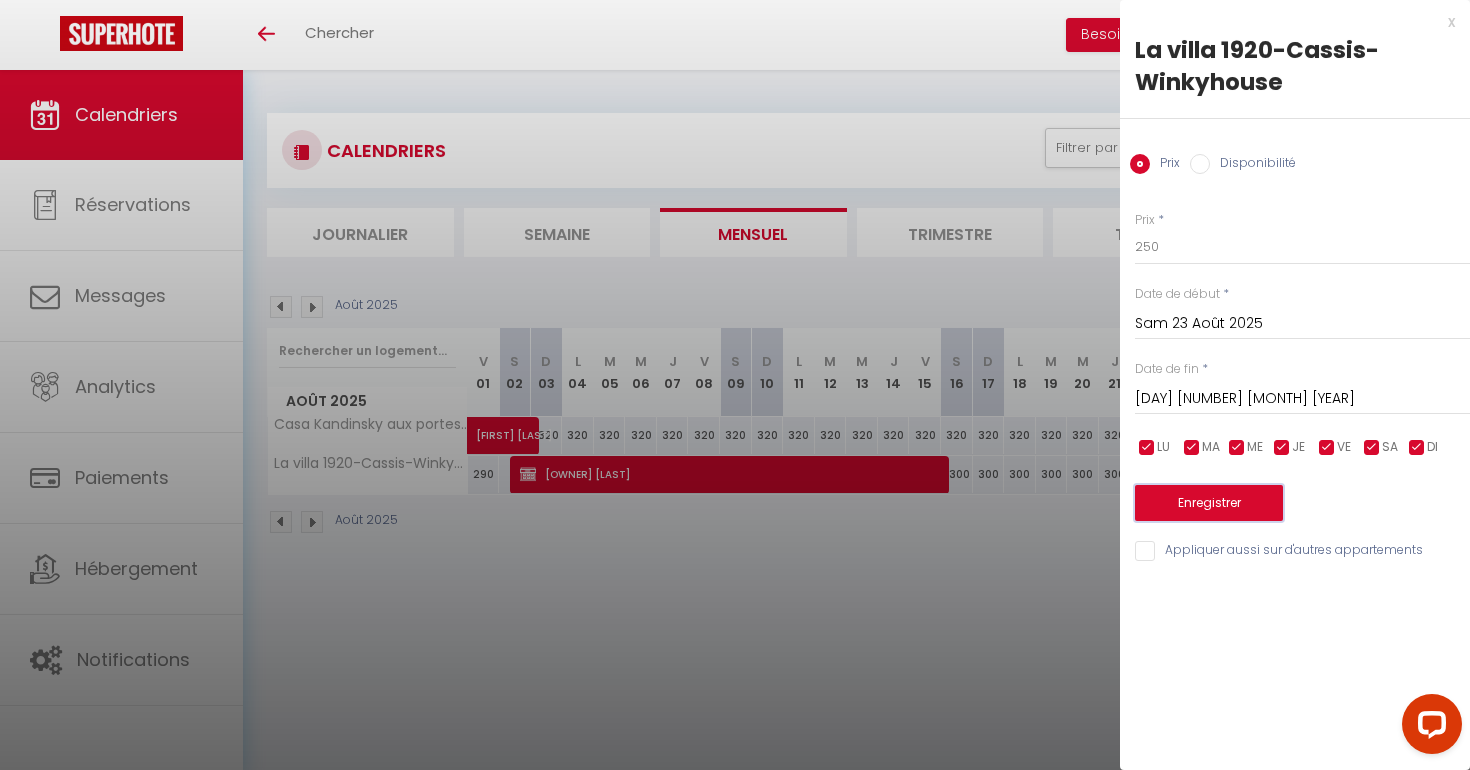 click on "Enregistrer" at bounding box center [1209, 503] 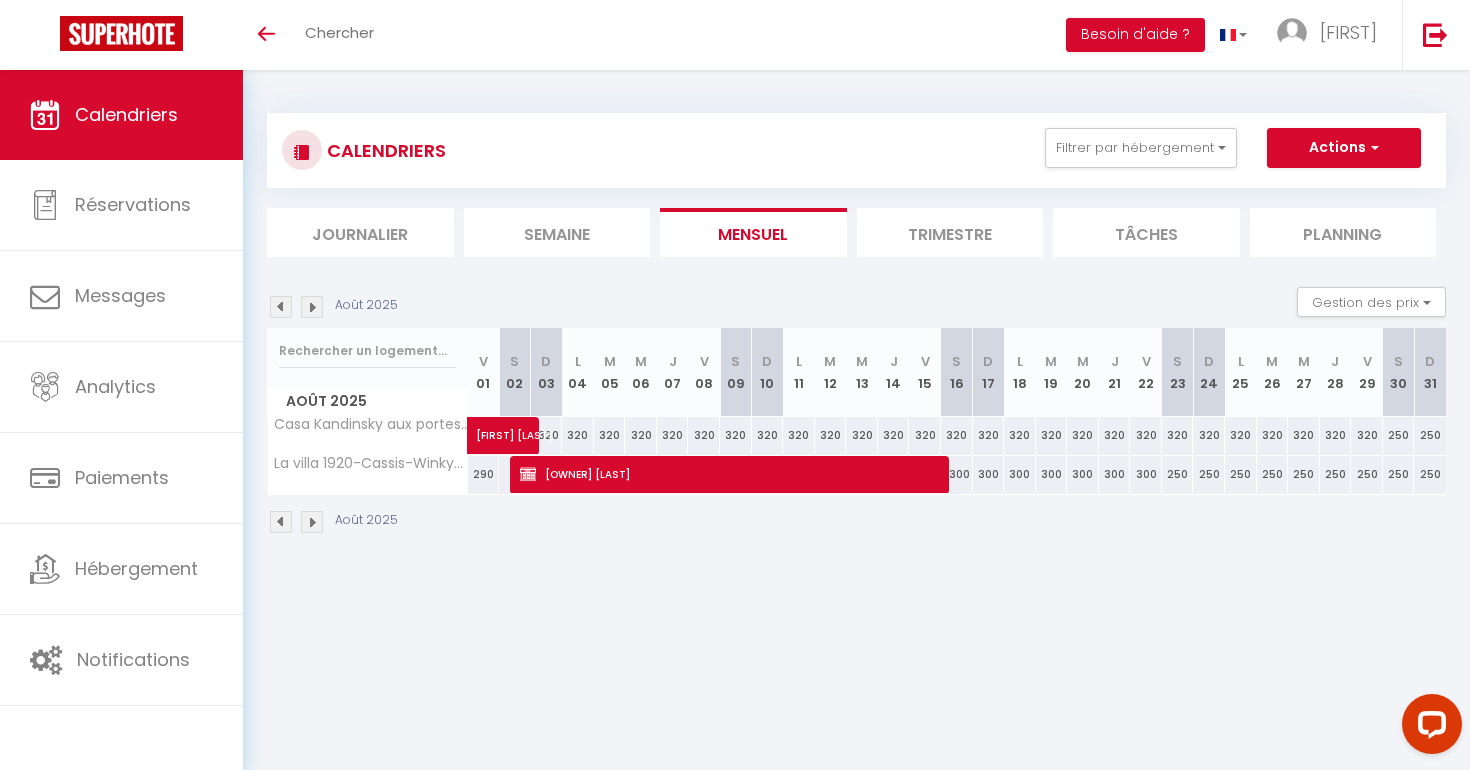 click at bounding box center (312, 307) 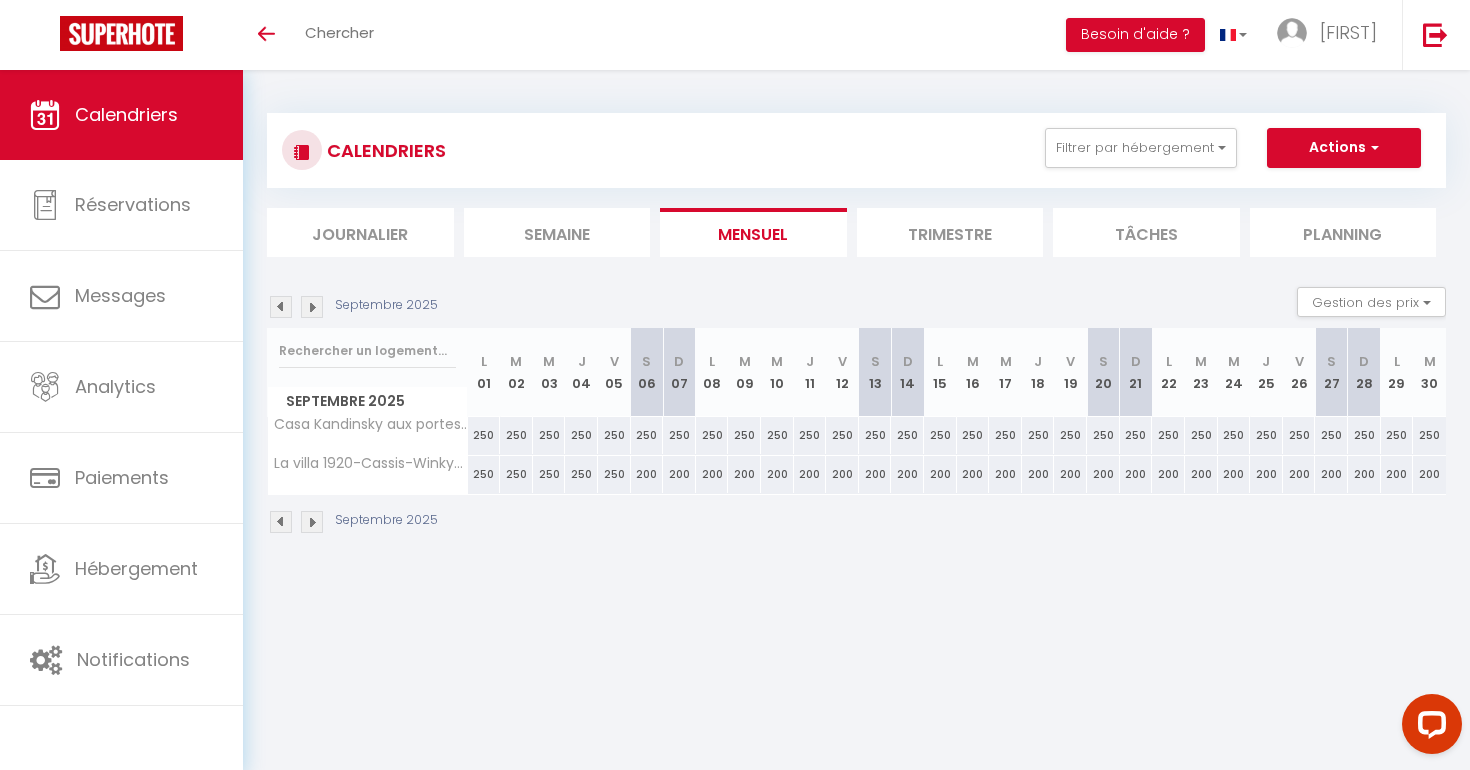 click at bounding box center [281, 307] 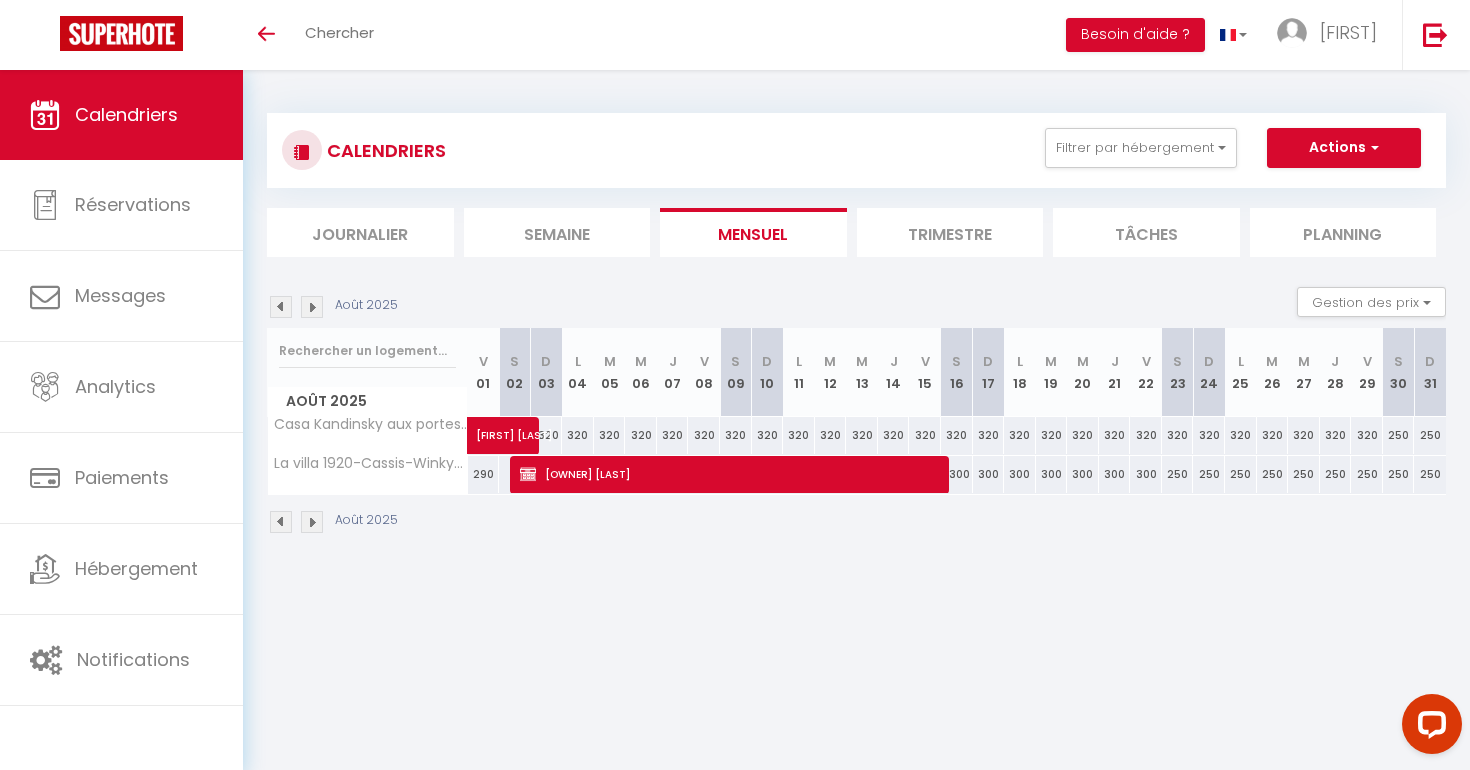 click at bounding box center (281, 307) 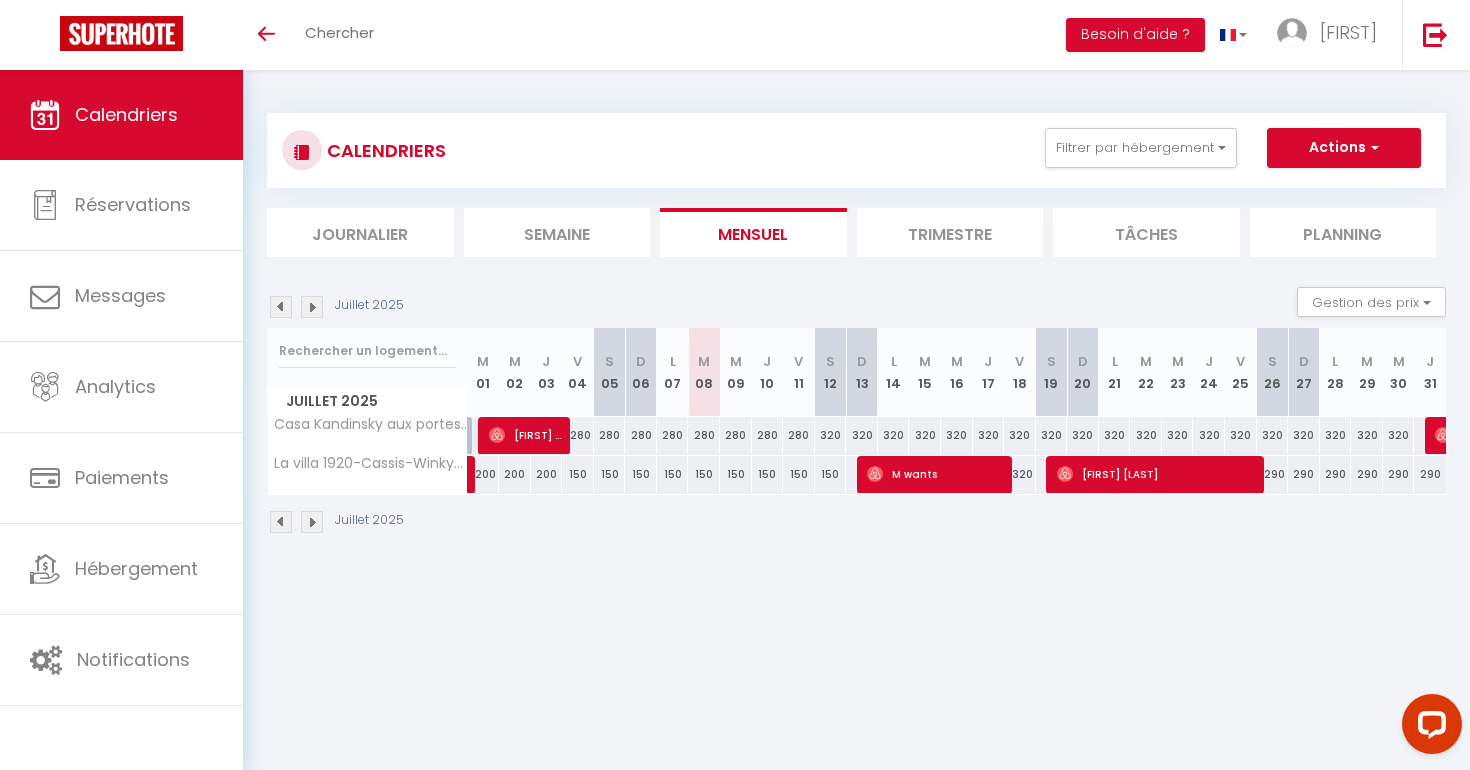 click at bounding box center [281, 307] 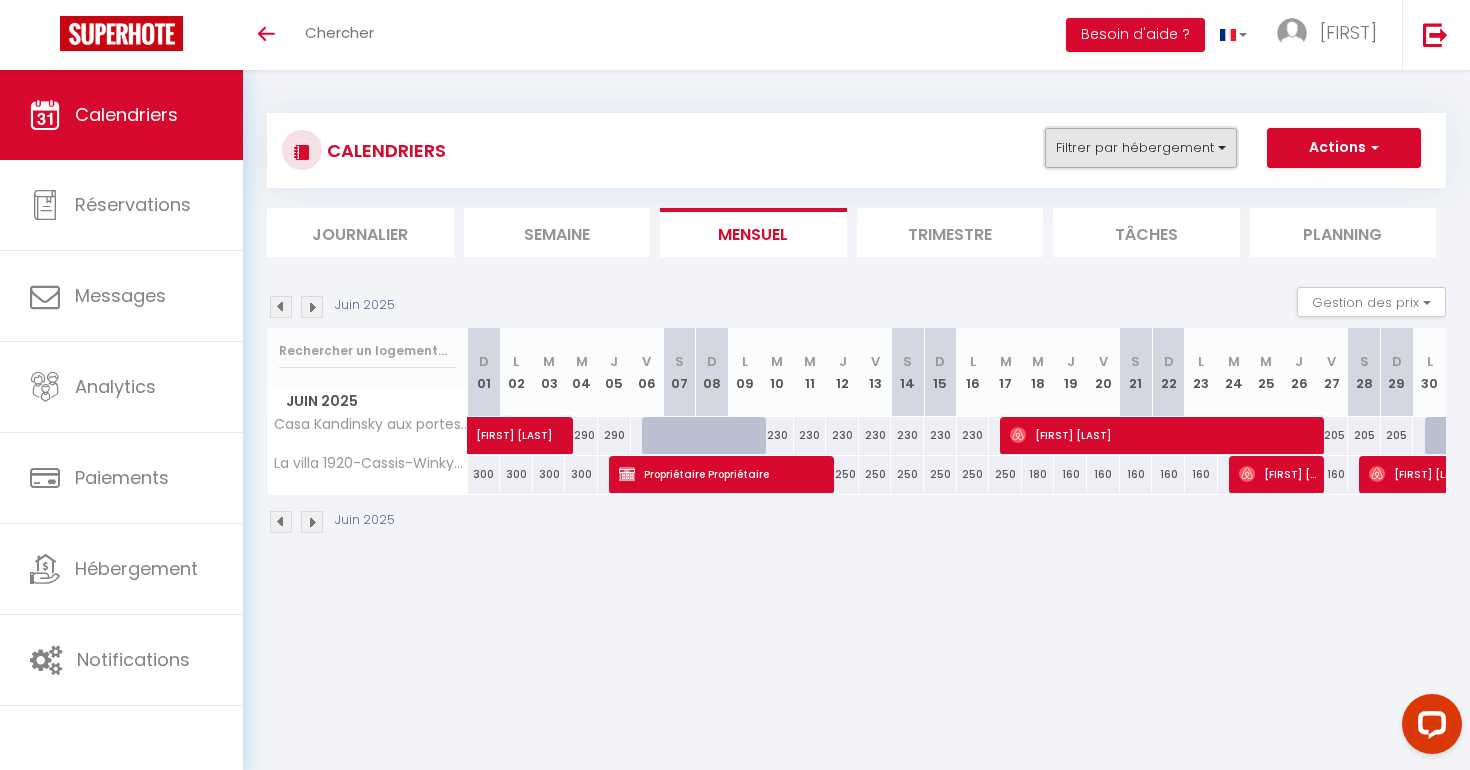 click on "Filtrer par hébergement" at bounding box center [1141, 148] 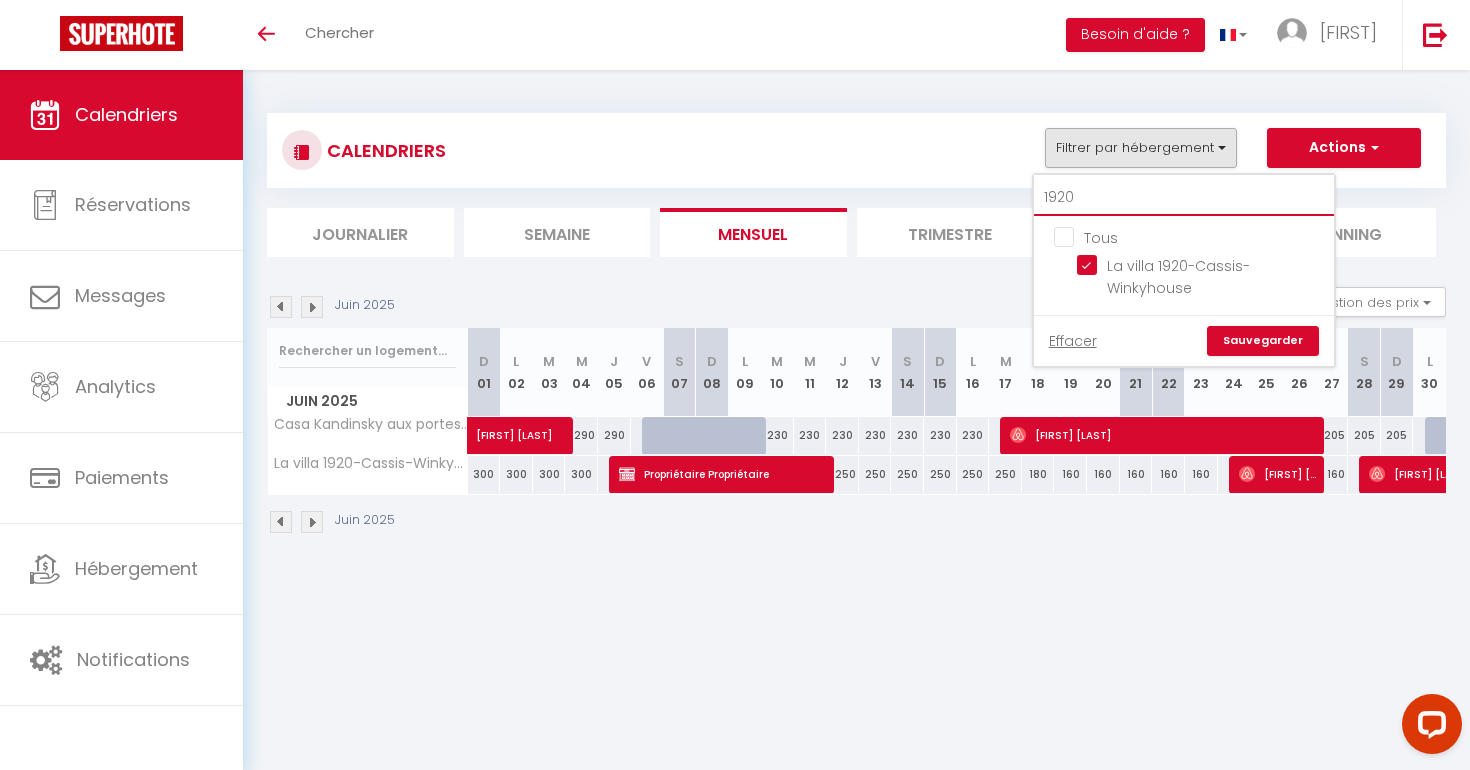 drag, startPoint x: 1079, startPoint y: 198, endPoint x: 999, endPoint y: 197, distance: 80.00625 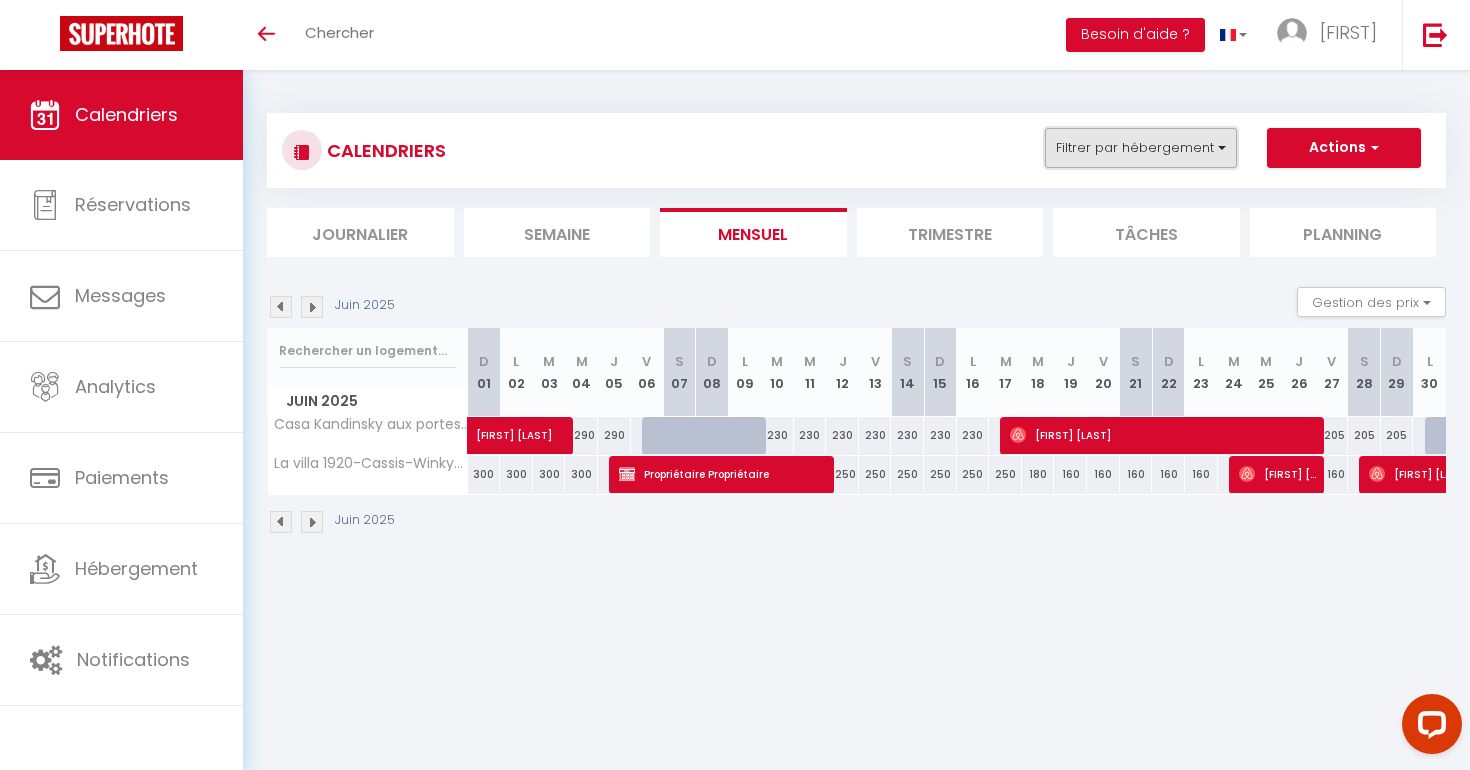 click on "Filtrer par hébergement" at bounding box center (1141, 148) 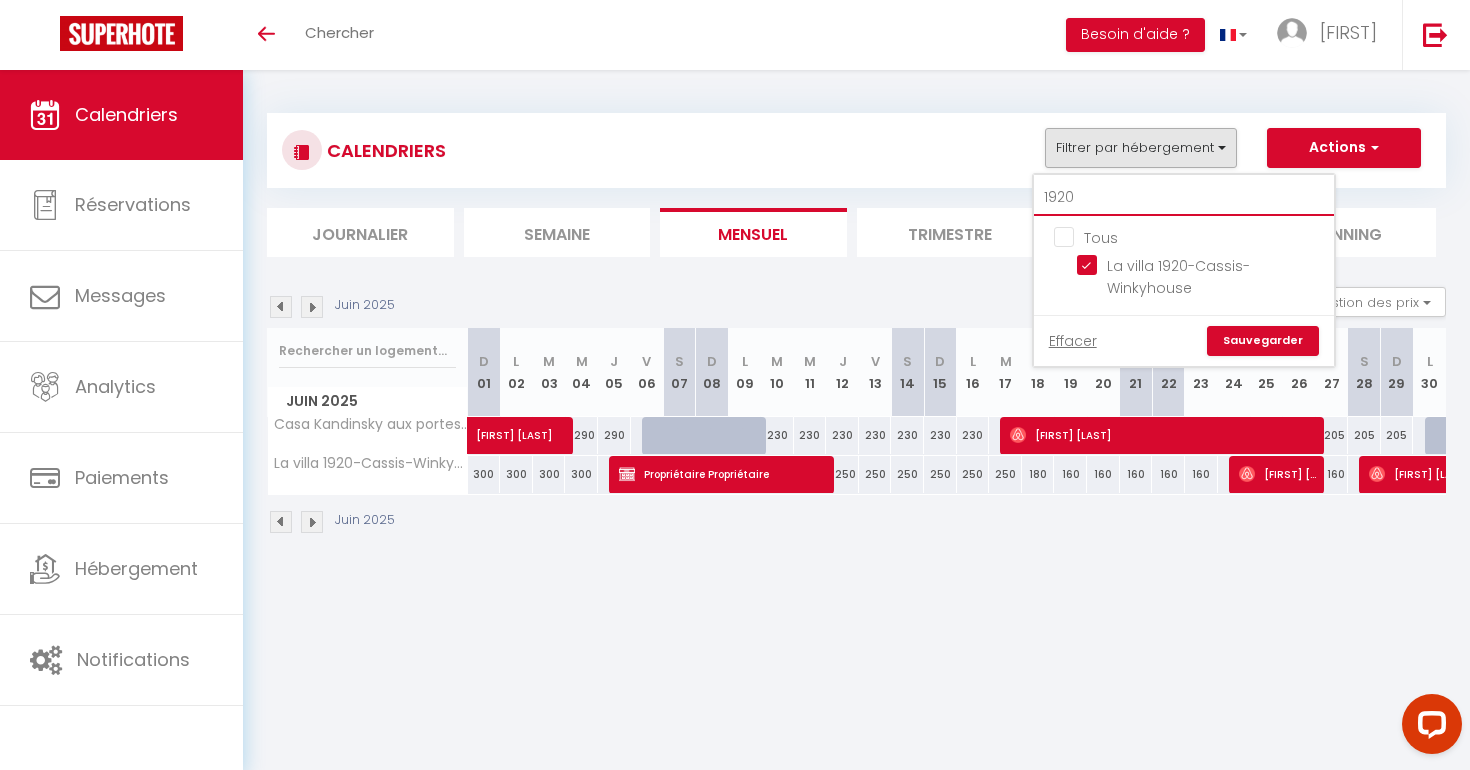 click on "1920" at bounding box center [1184, 198] 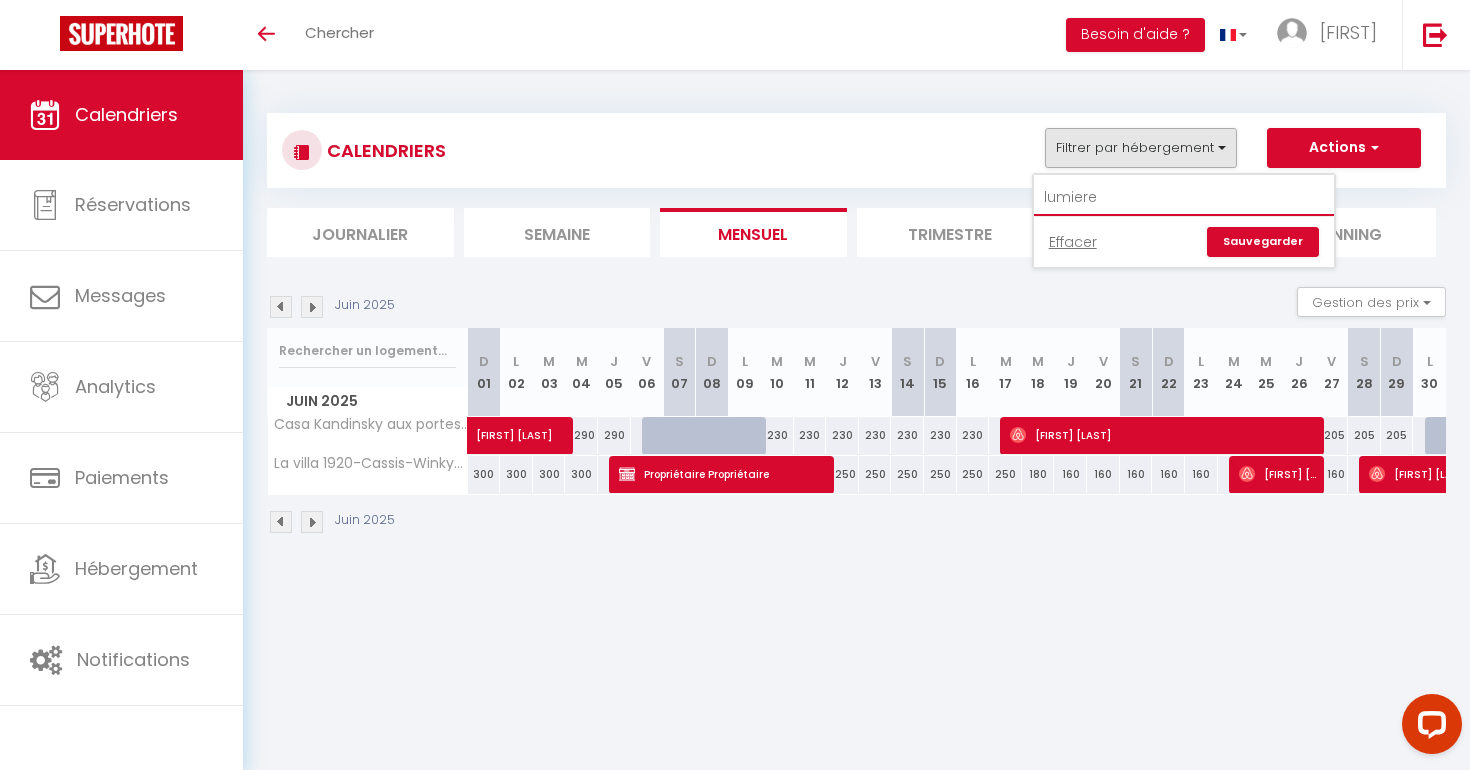 type on "lumiere" 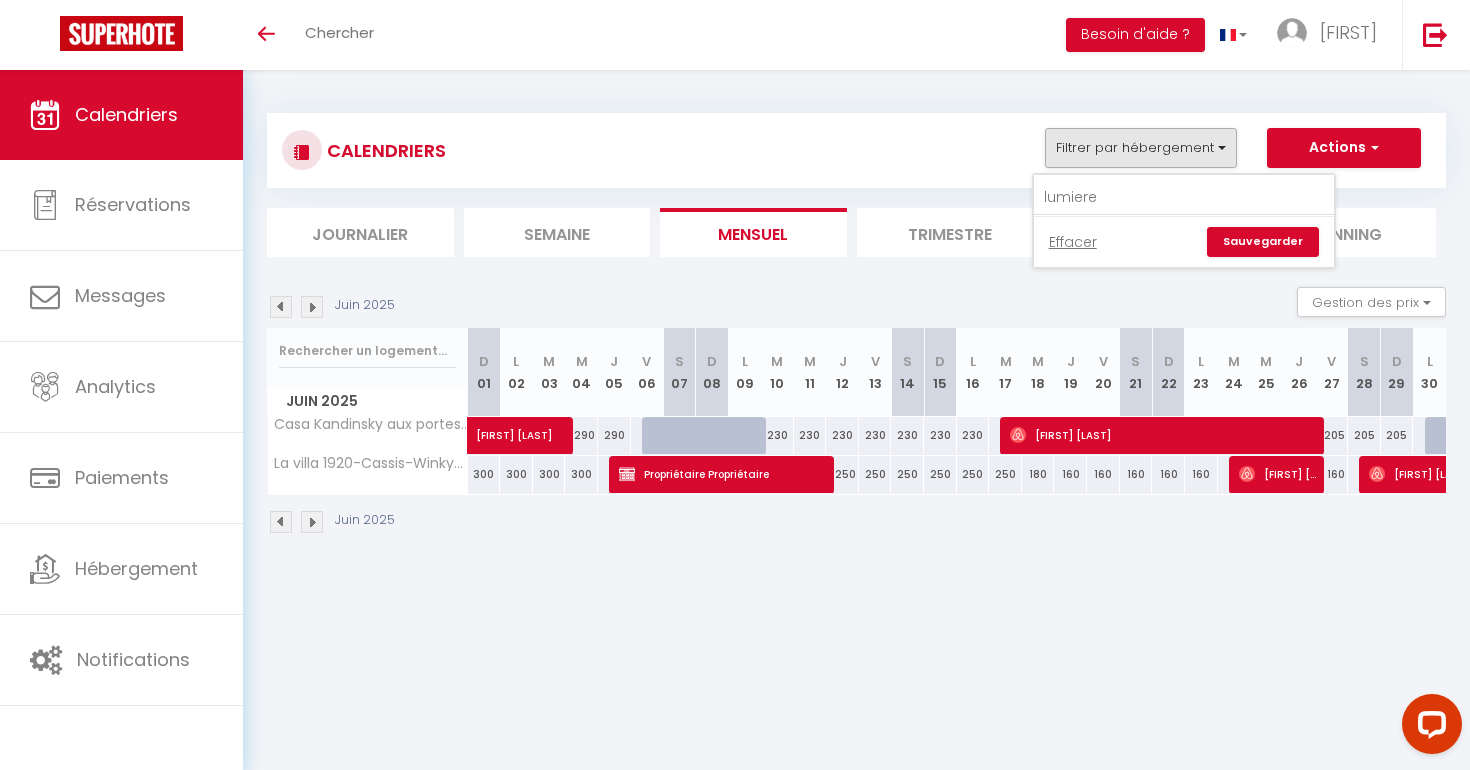 click on "Sauvegarder" at bounding box center (1263, 242) 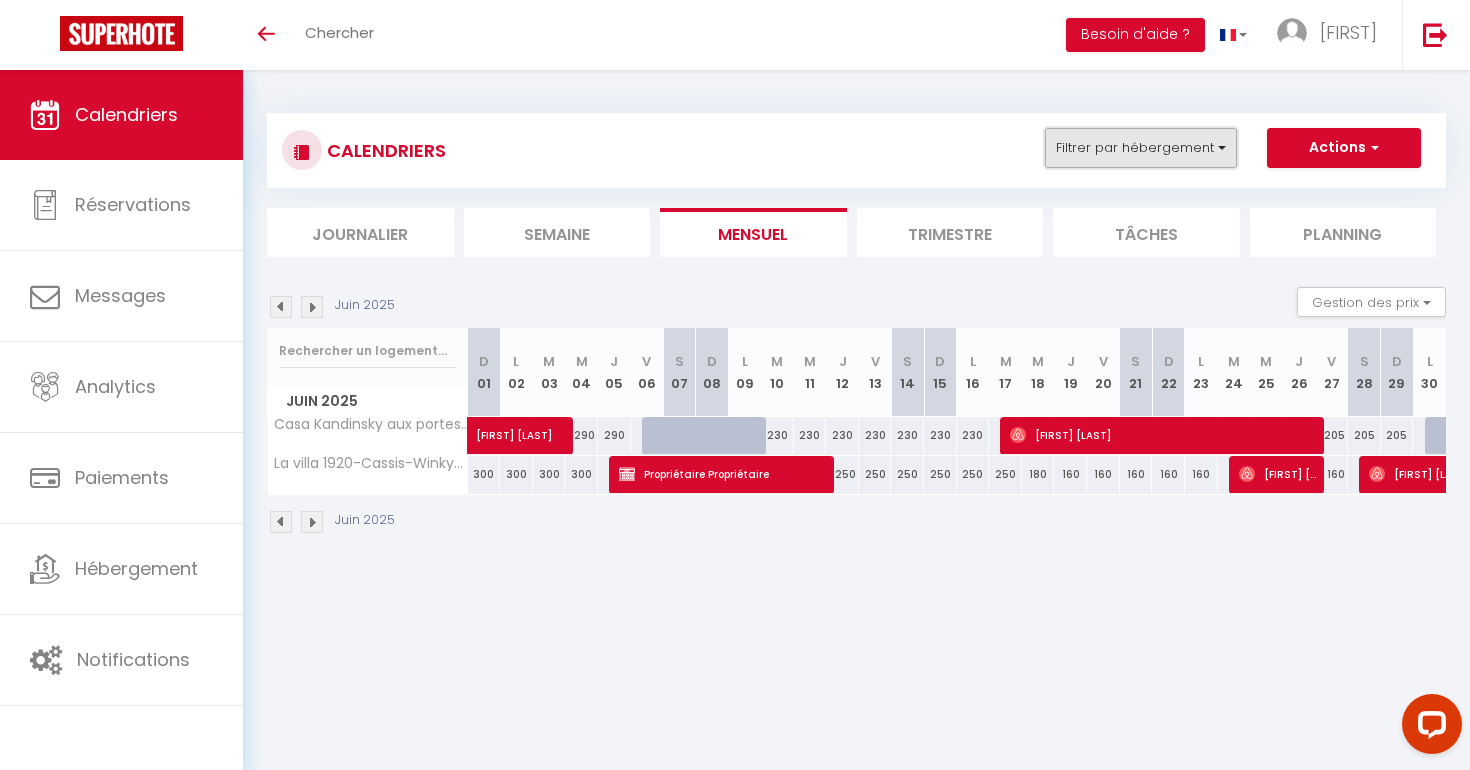 click on "Filtrer par hébergement" at bounding box center [1141, 148] 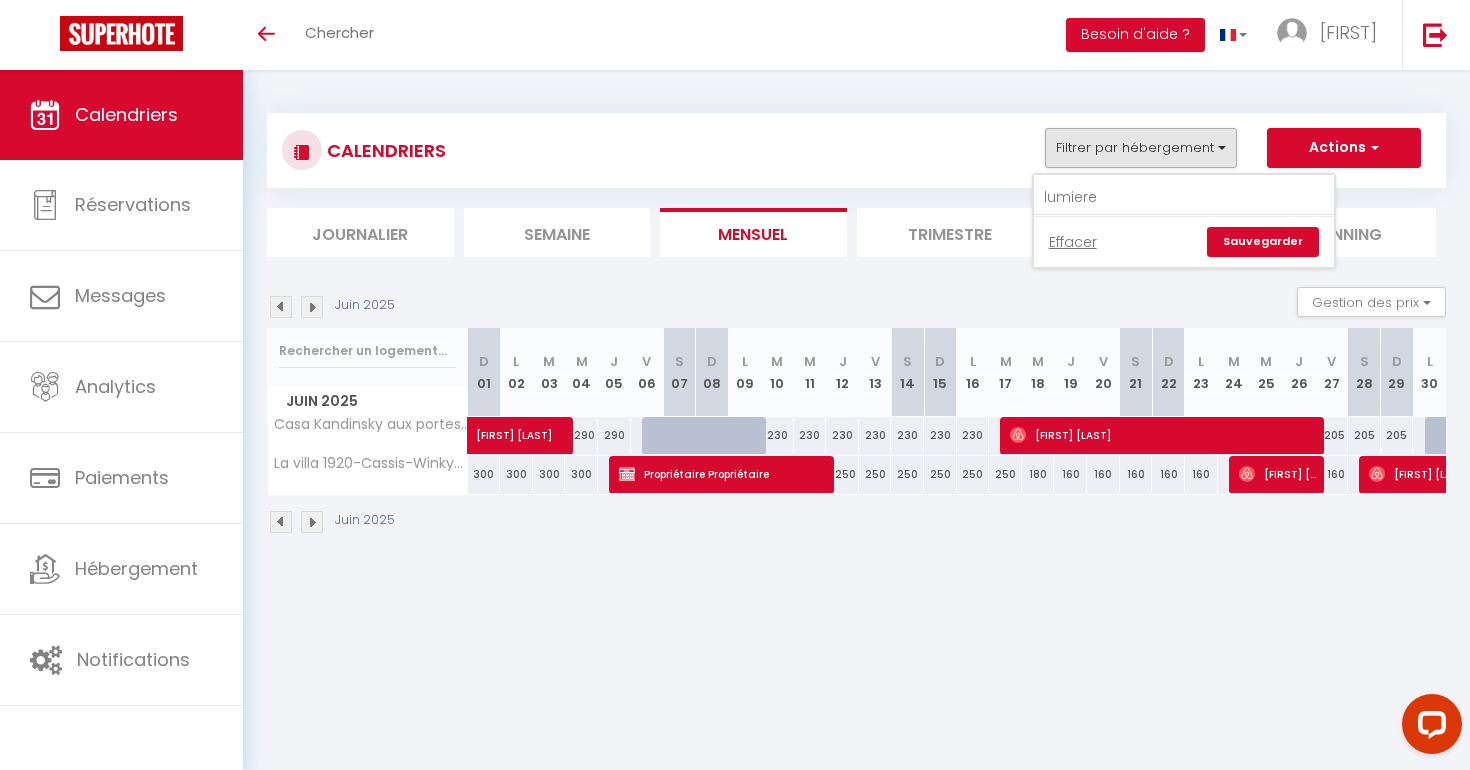 click on "Sauvegarder" at bounding box center [1263, 242] 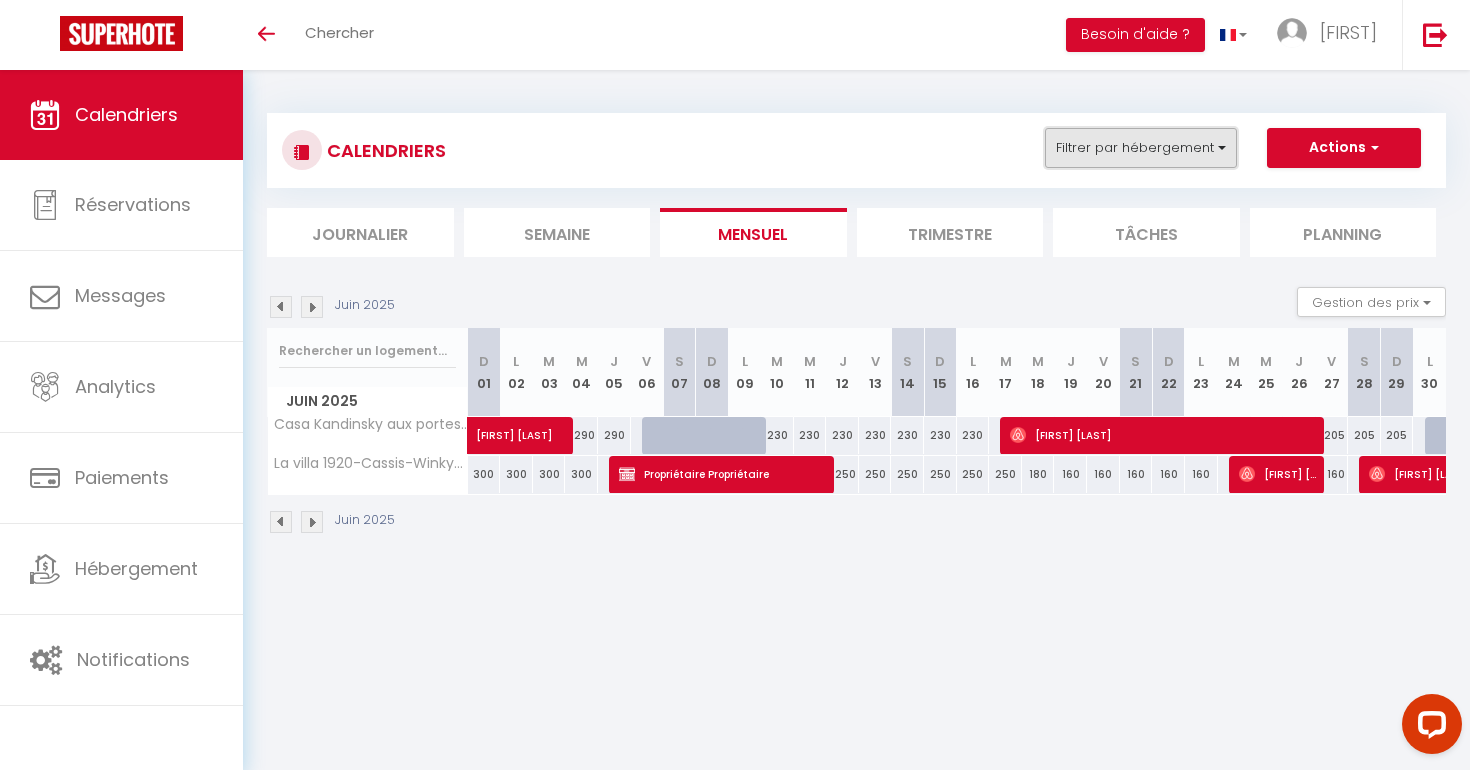 click on "Filtrer par hébergement" at bounding box center (1141, 148) 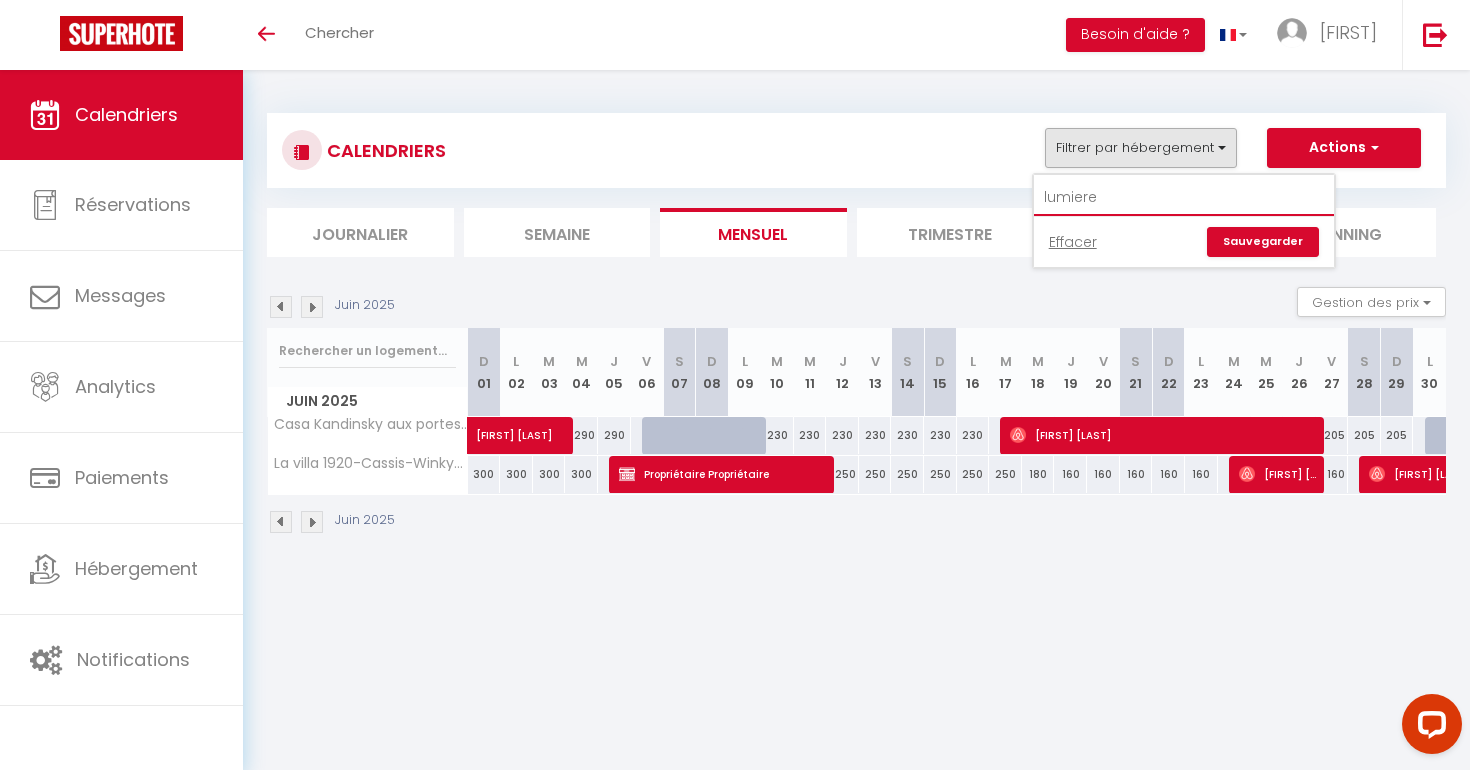 click on "lumiere" at bounding box center (1184, 198) 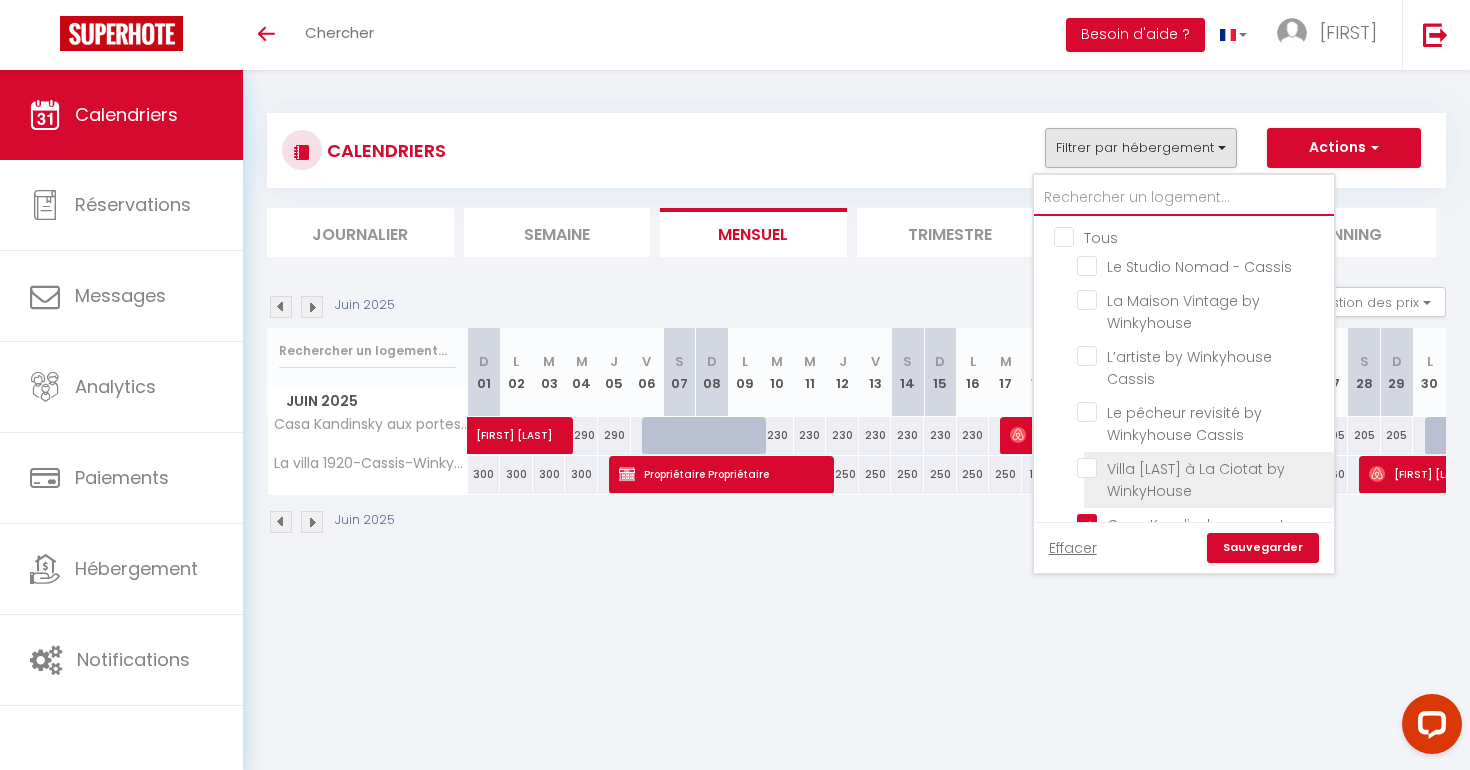 type 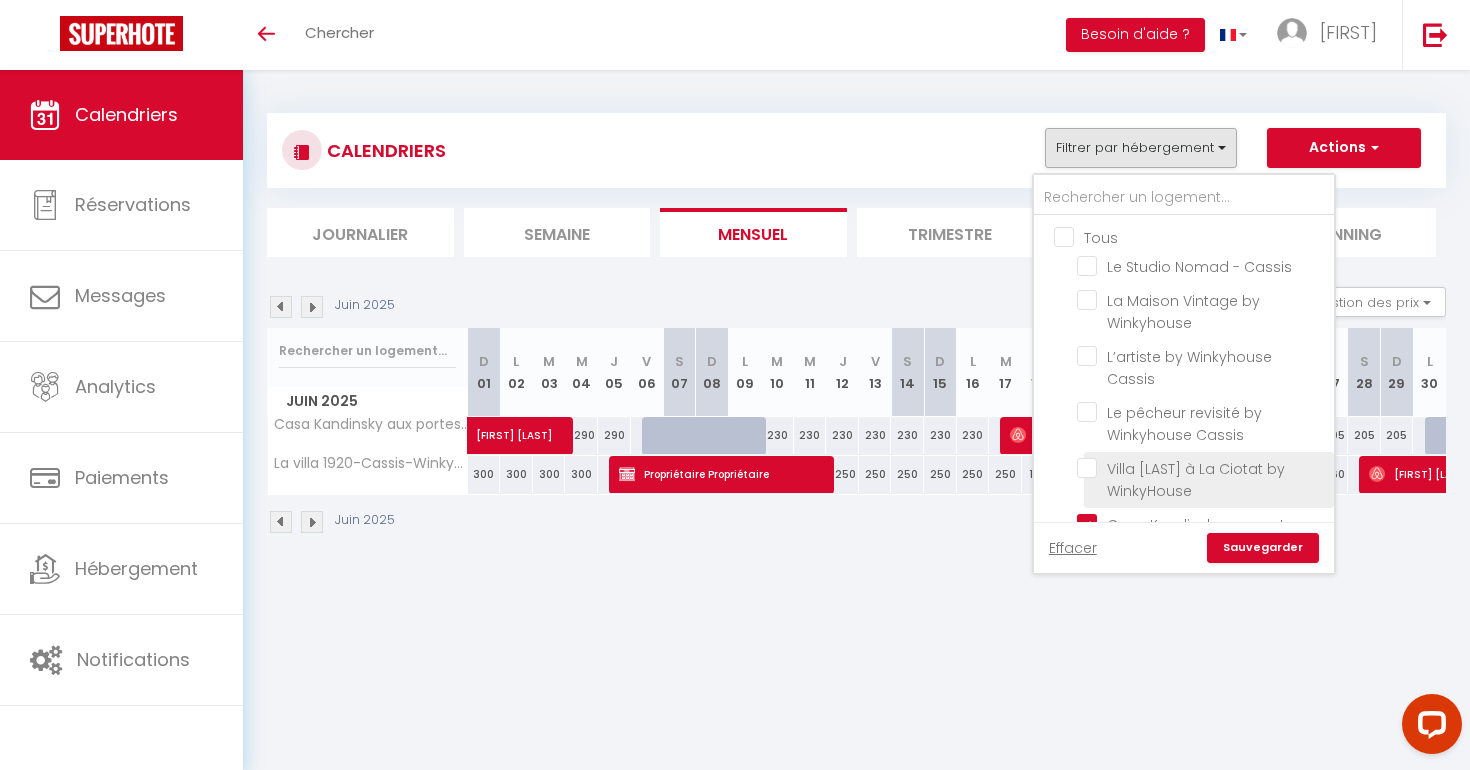 drag, startPoint x: 1094, startPoint y: 442, endPoint x: 1085, endPoint y: 437, distance: 10.29563 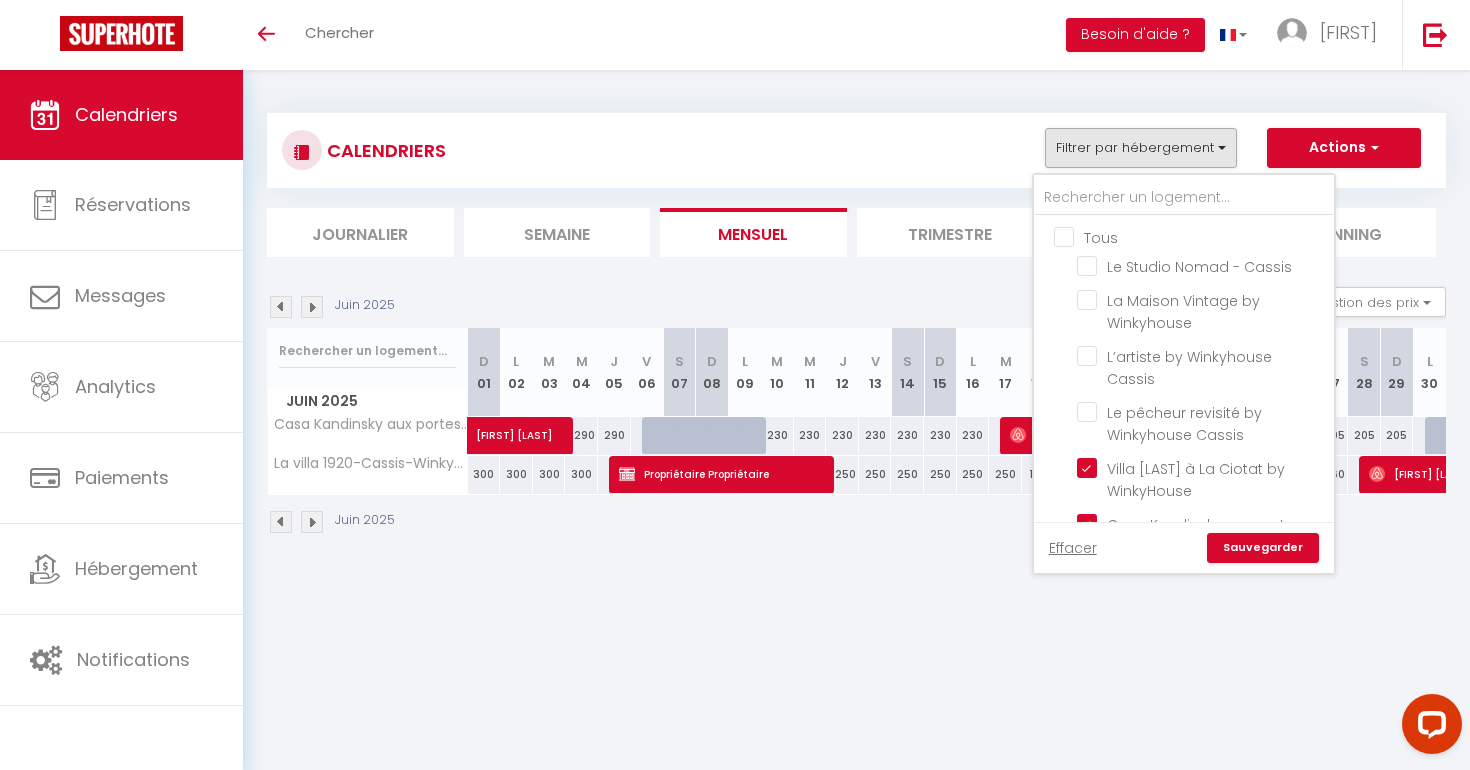 click on "Sauvegarder" at bounding box center (1263, 548) 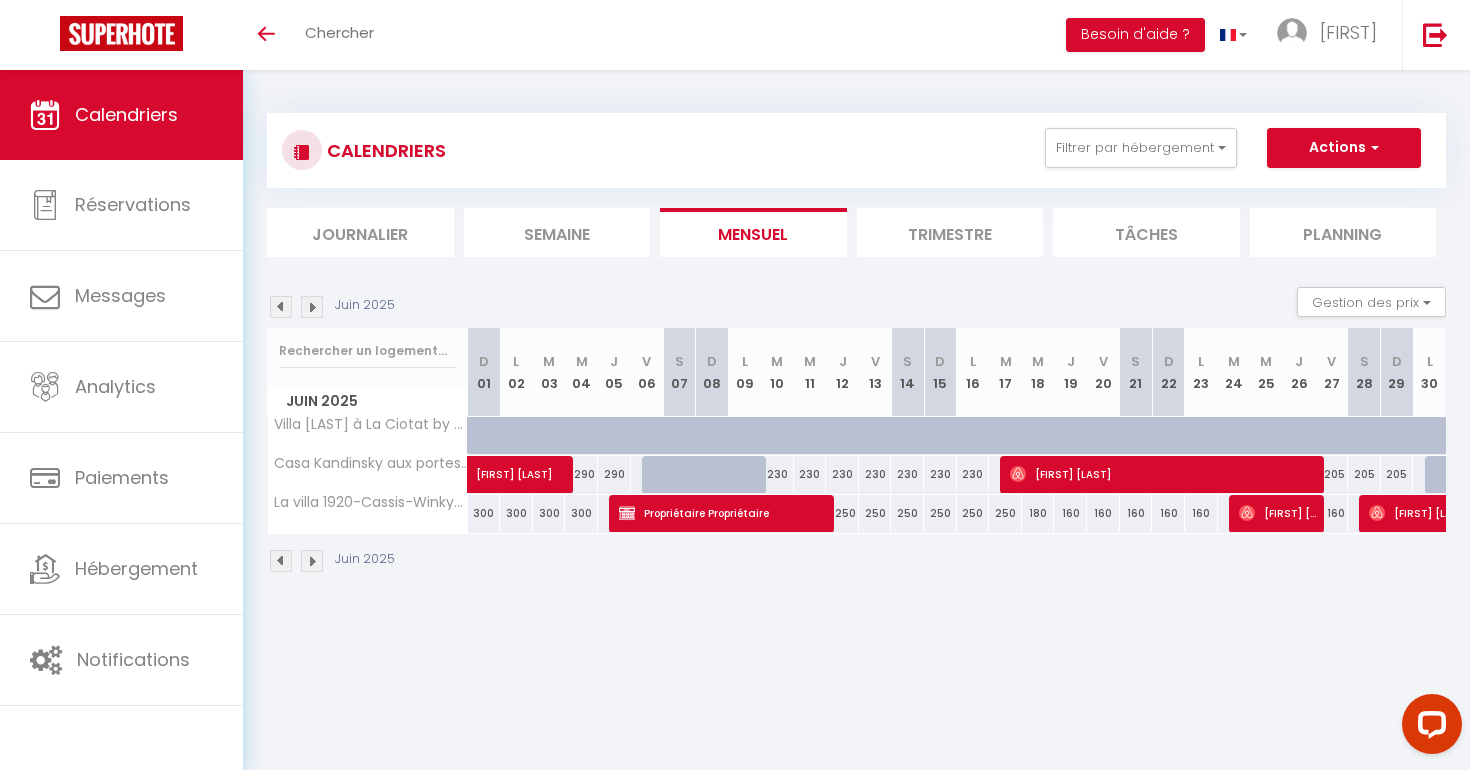 click at bounding box center [312, 307] 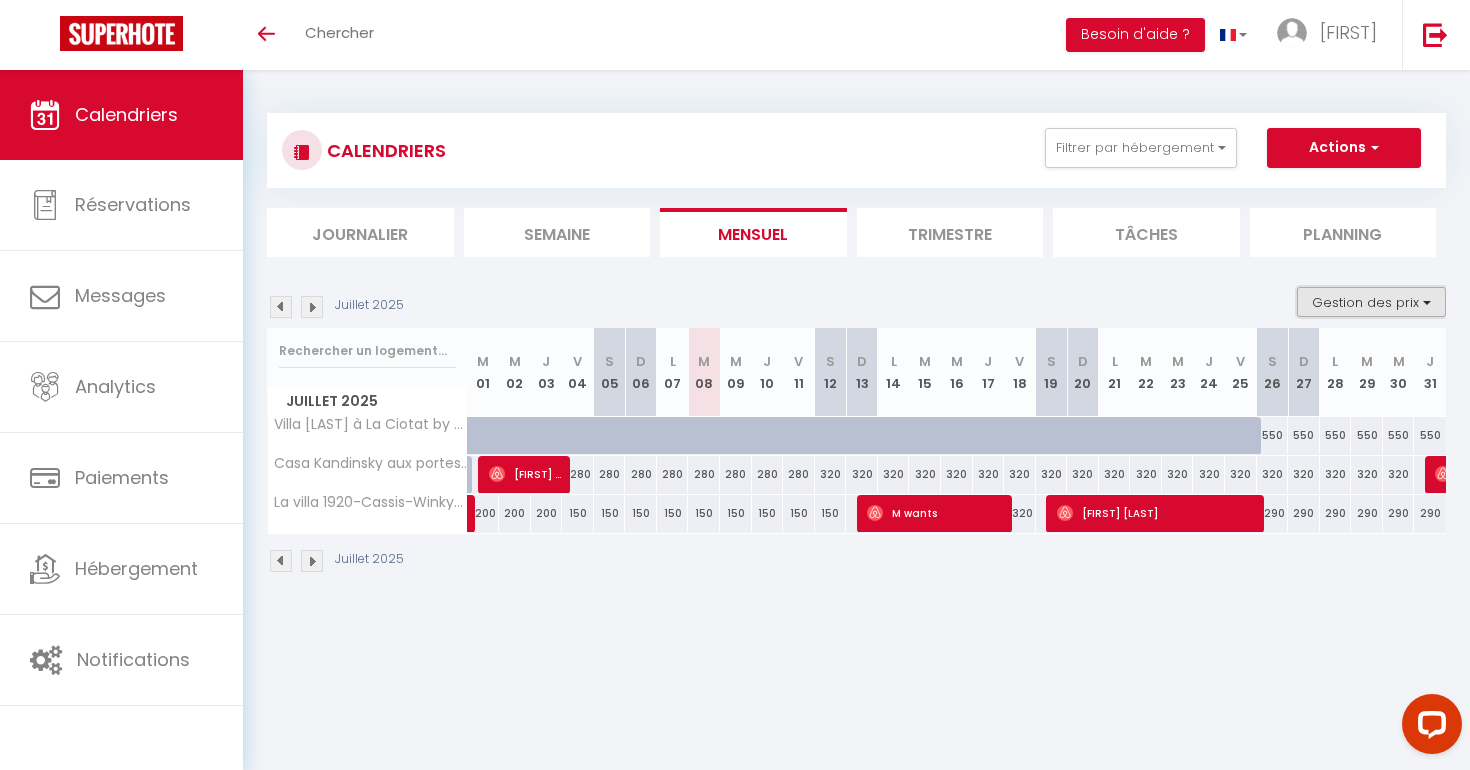 click on "Gestion des prix" at bounding box center [1371, 302] 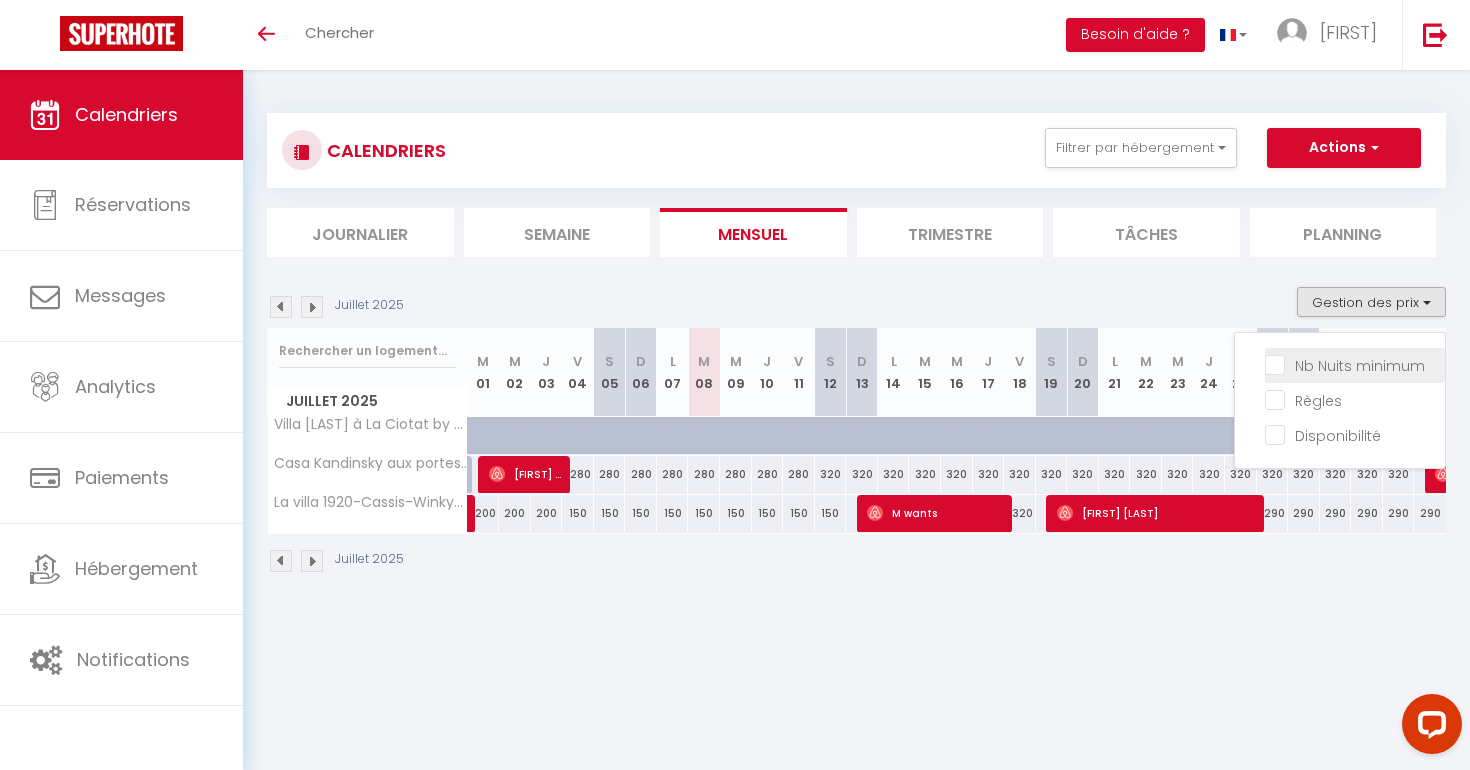 click on "Nb Nuits minimum" at bounding box center (1355, 364) 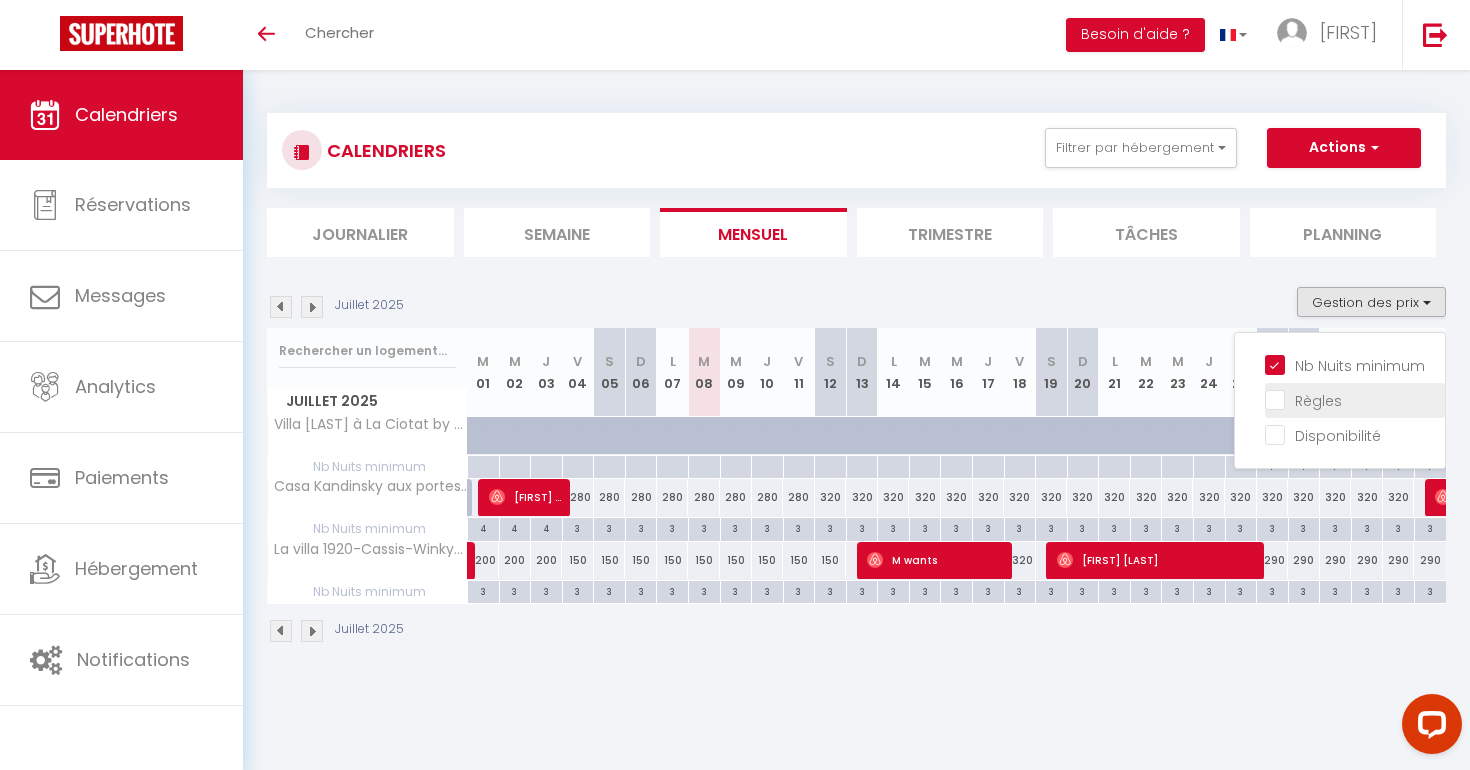 click on "Règles" at bounding box center (1355, 399) 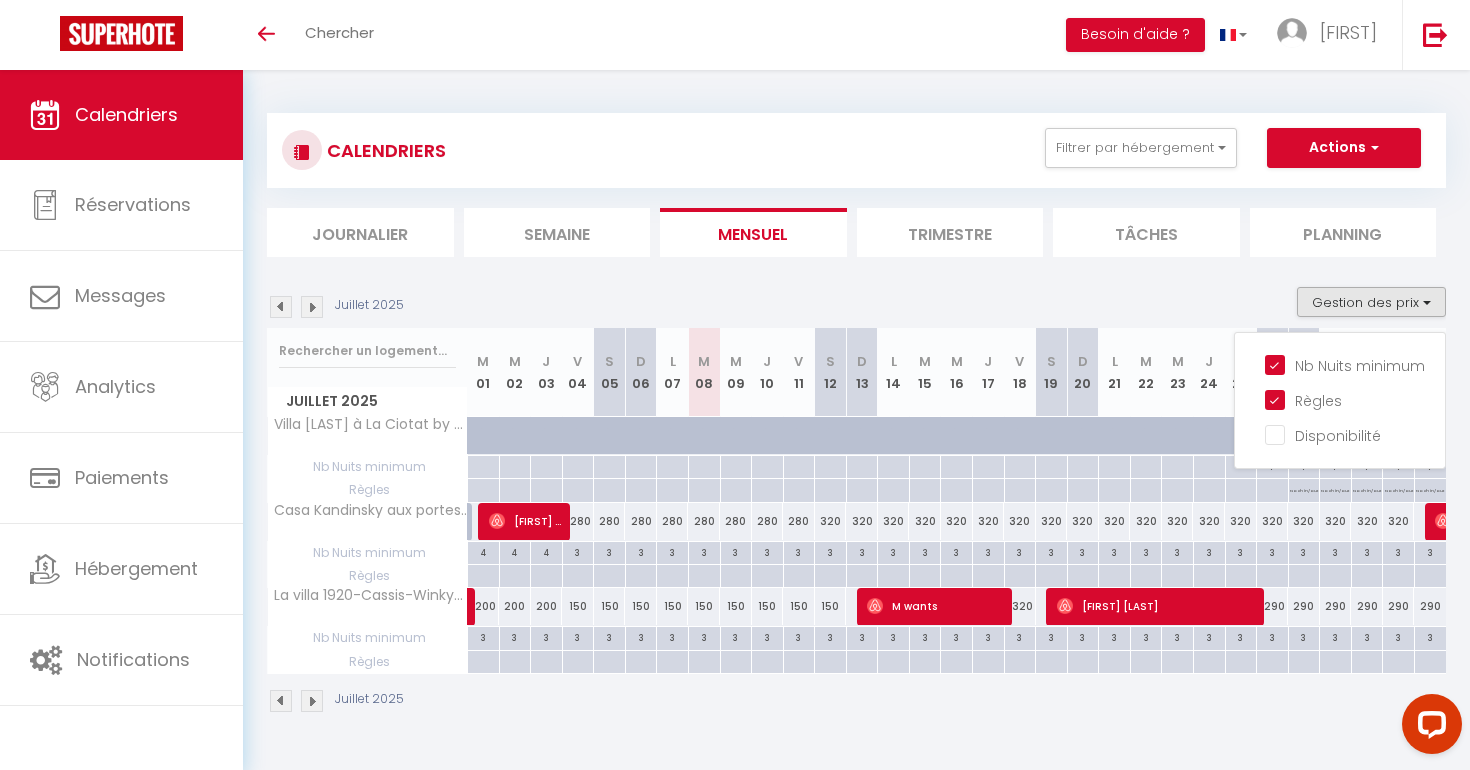 click on "[MONTH] [YEAR]" at bounding box center [856, 307] 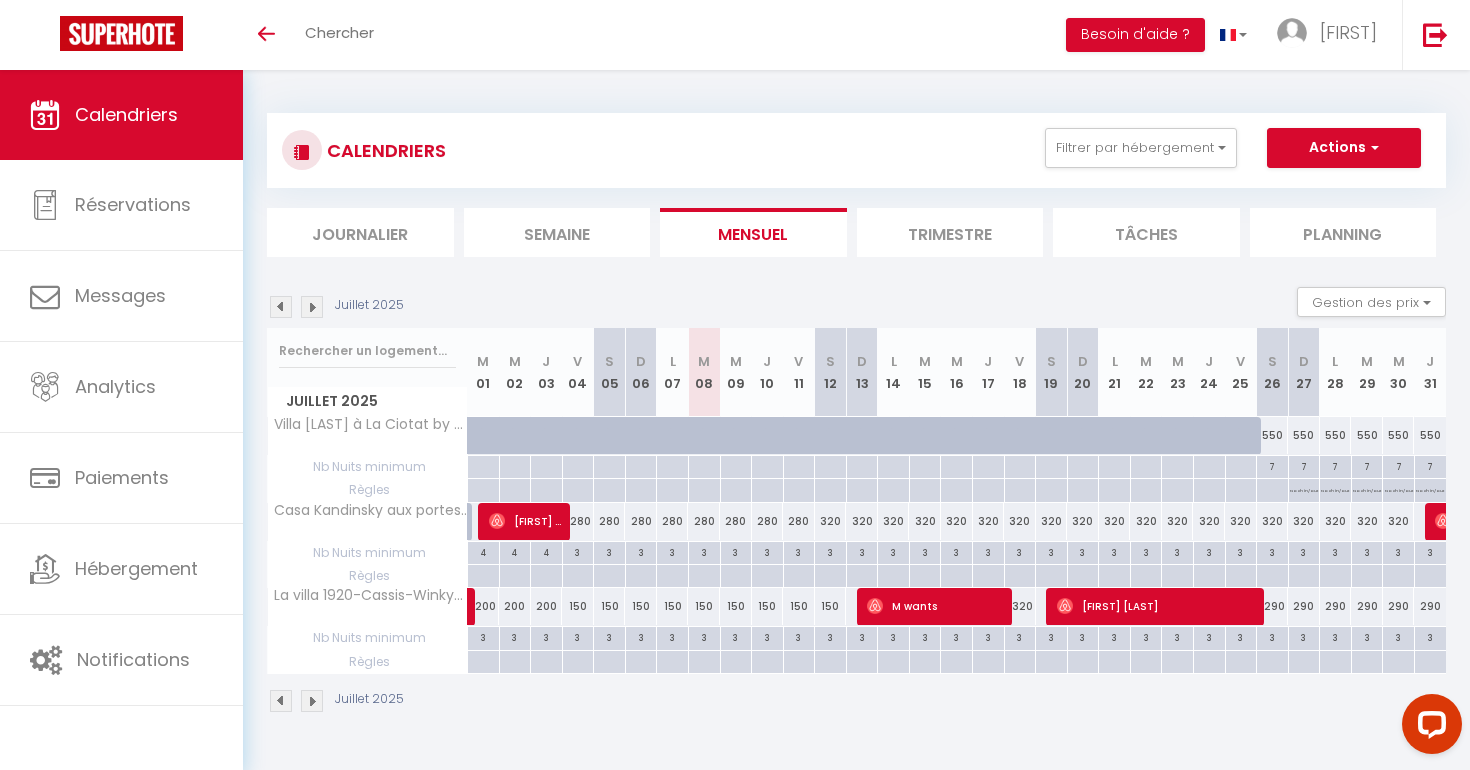 click at bounding box center [312, 307] 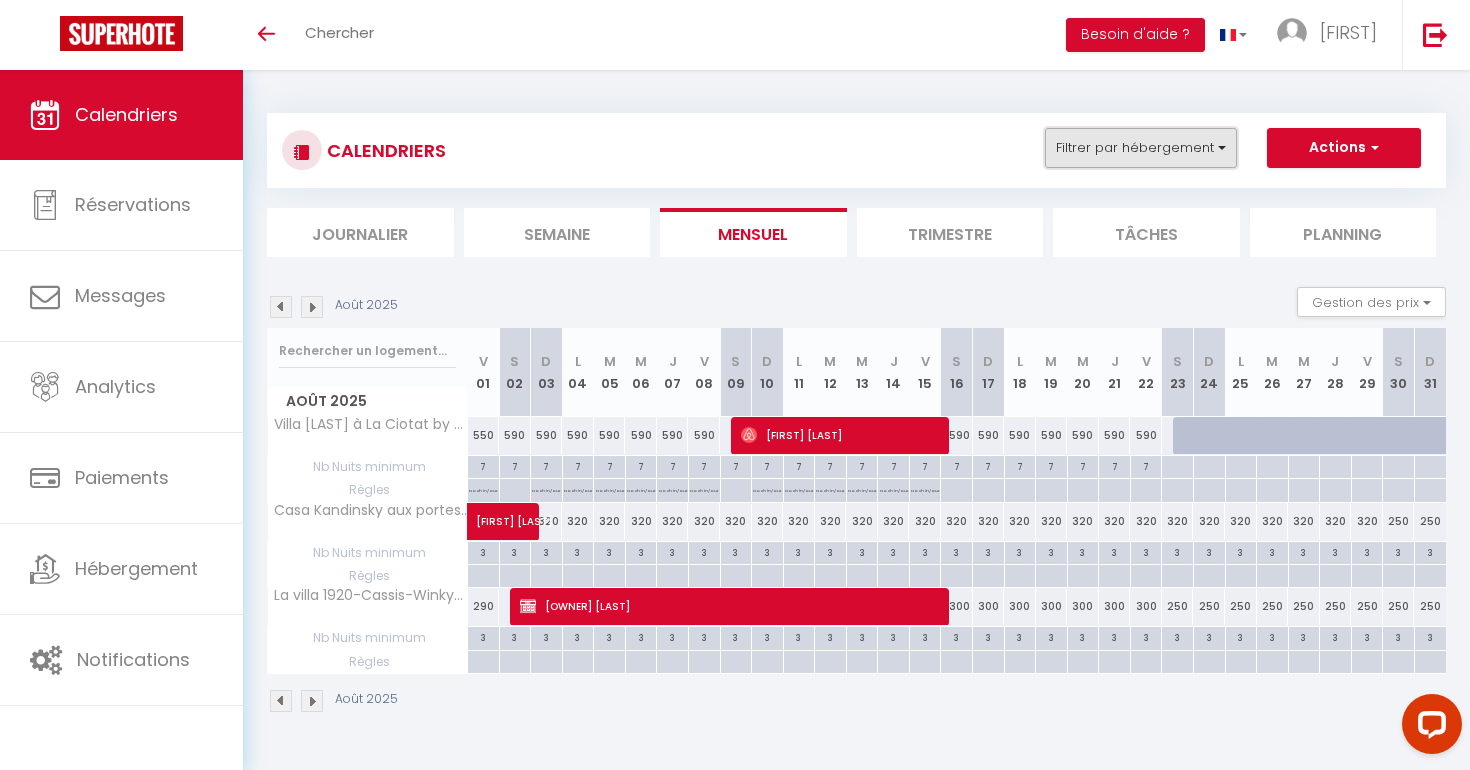 click on "Filtrer par hébergement" at bounding box center [1141, 148] 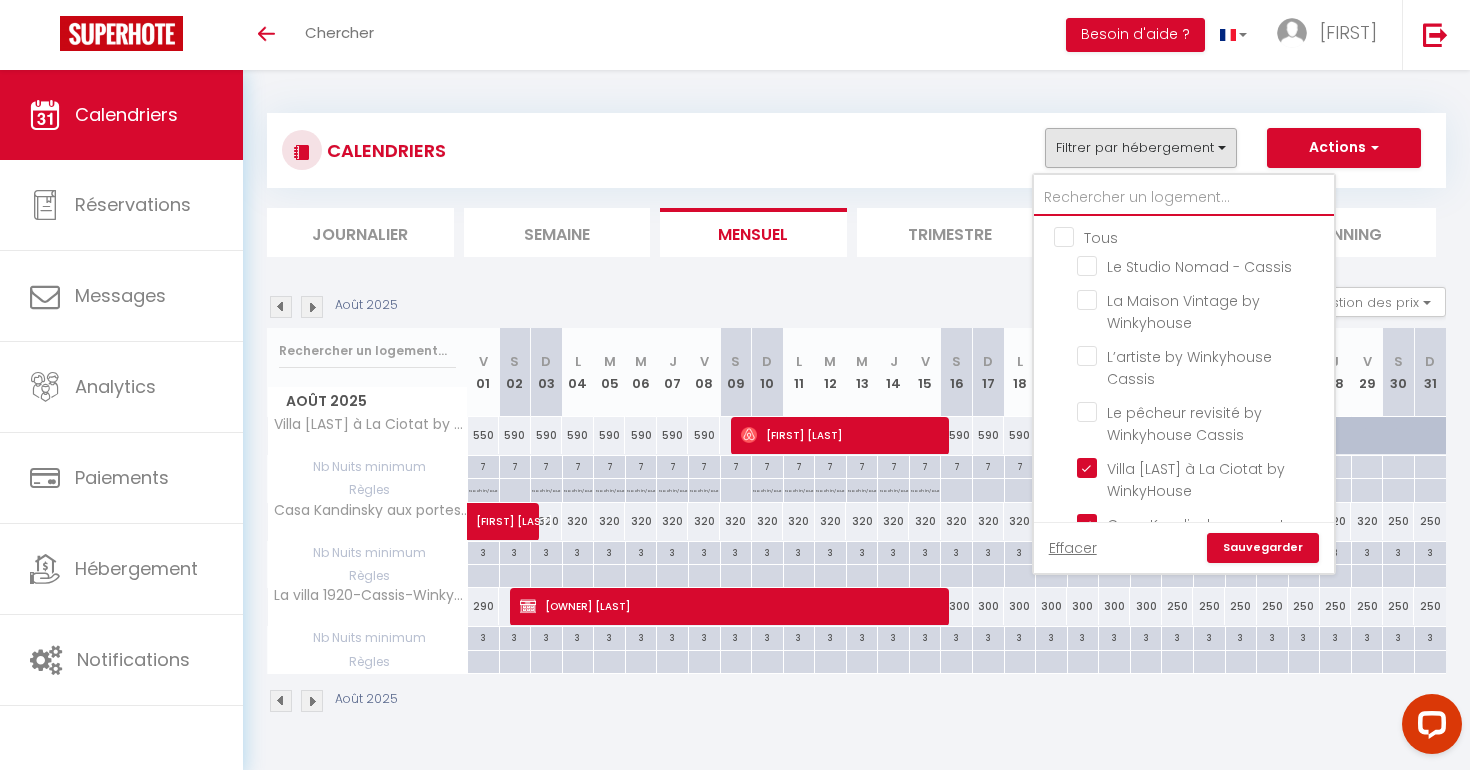 click at bounding box center [1184, 198] 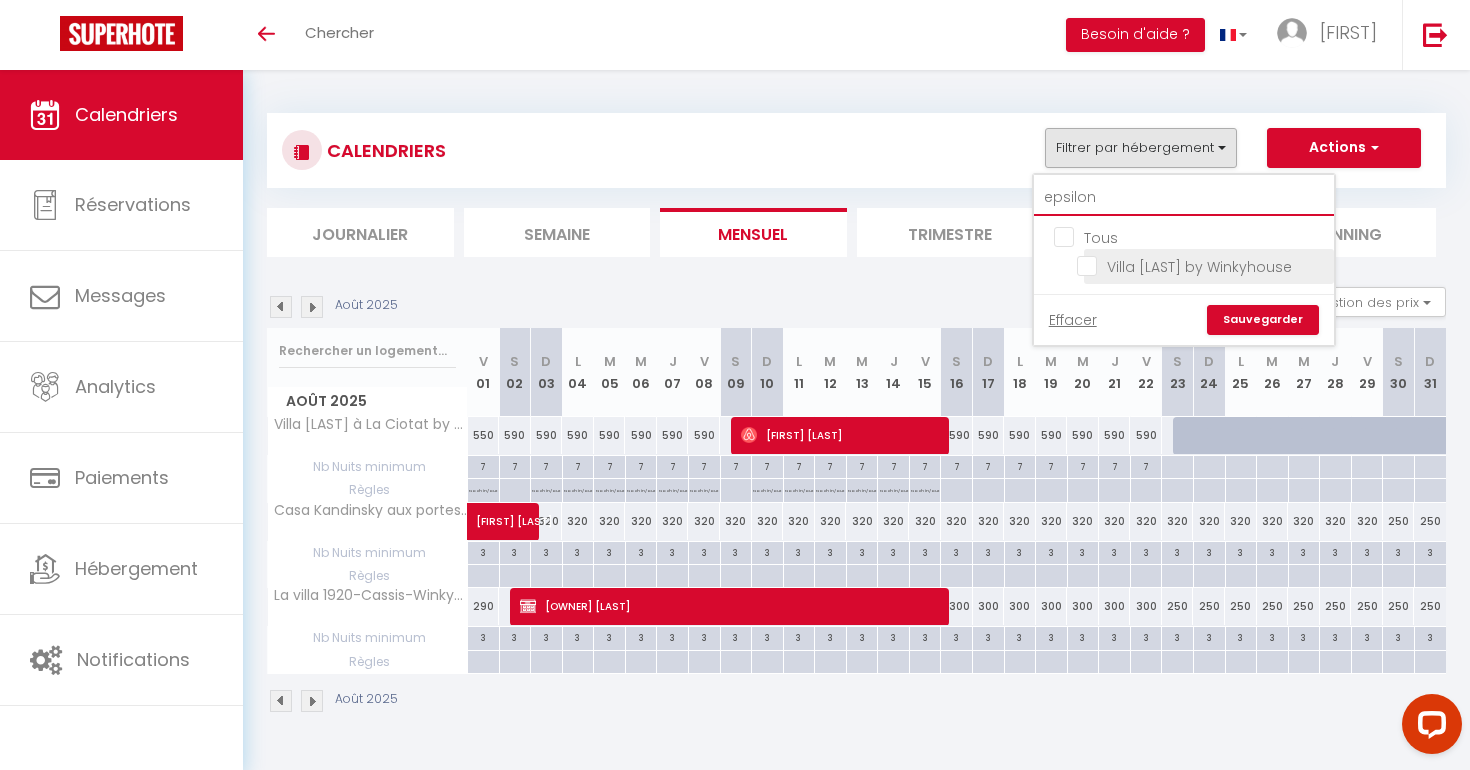 type on "epsilon" 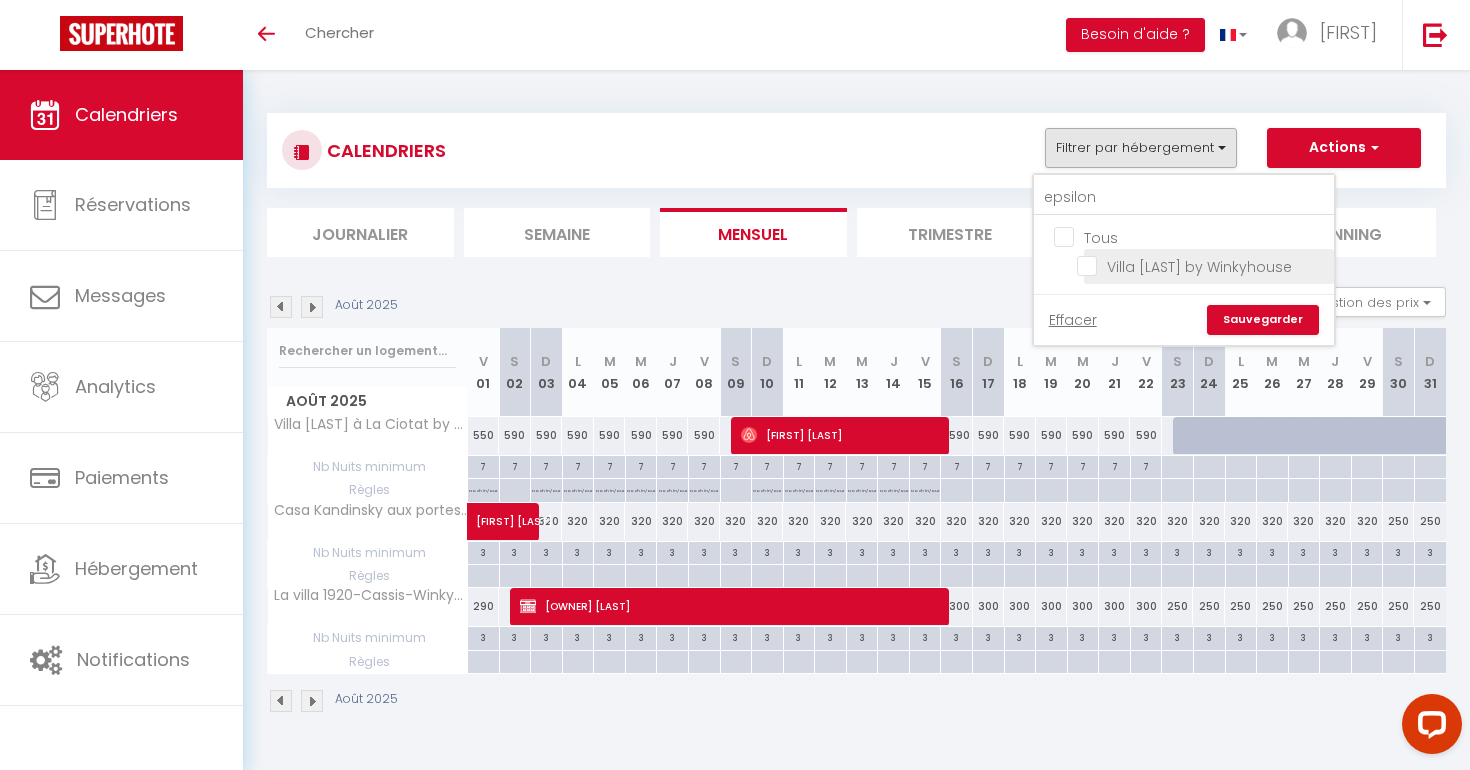 click on "Villa [LAST] by Winkyhouse" at bounding box center (1202, 265) 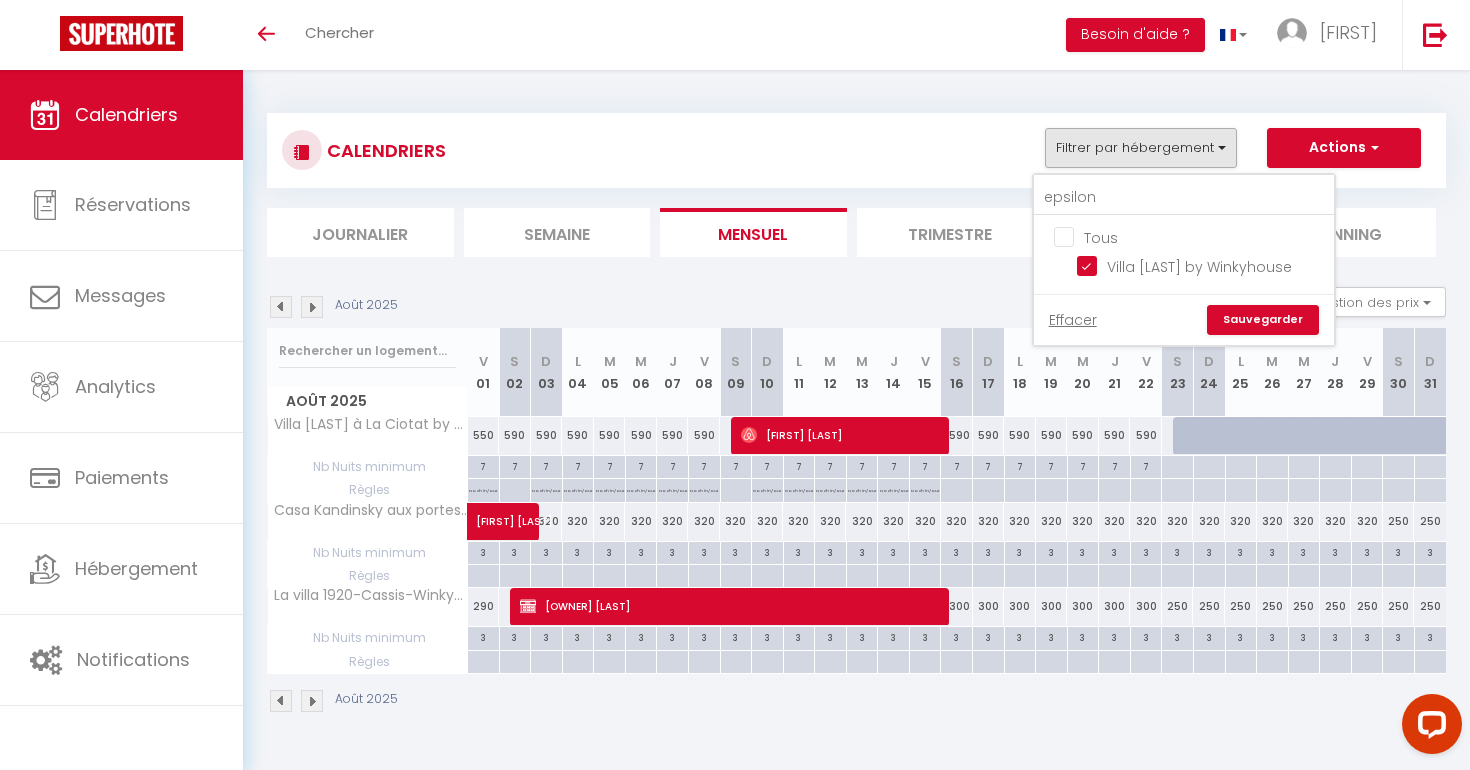 click on "Sauvegarder" at bounding box center [1263, 320] 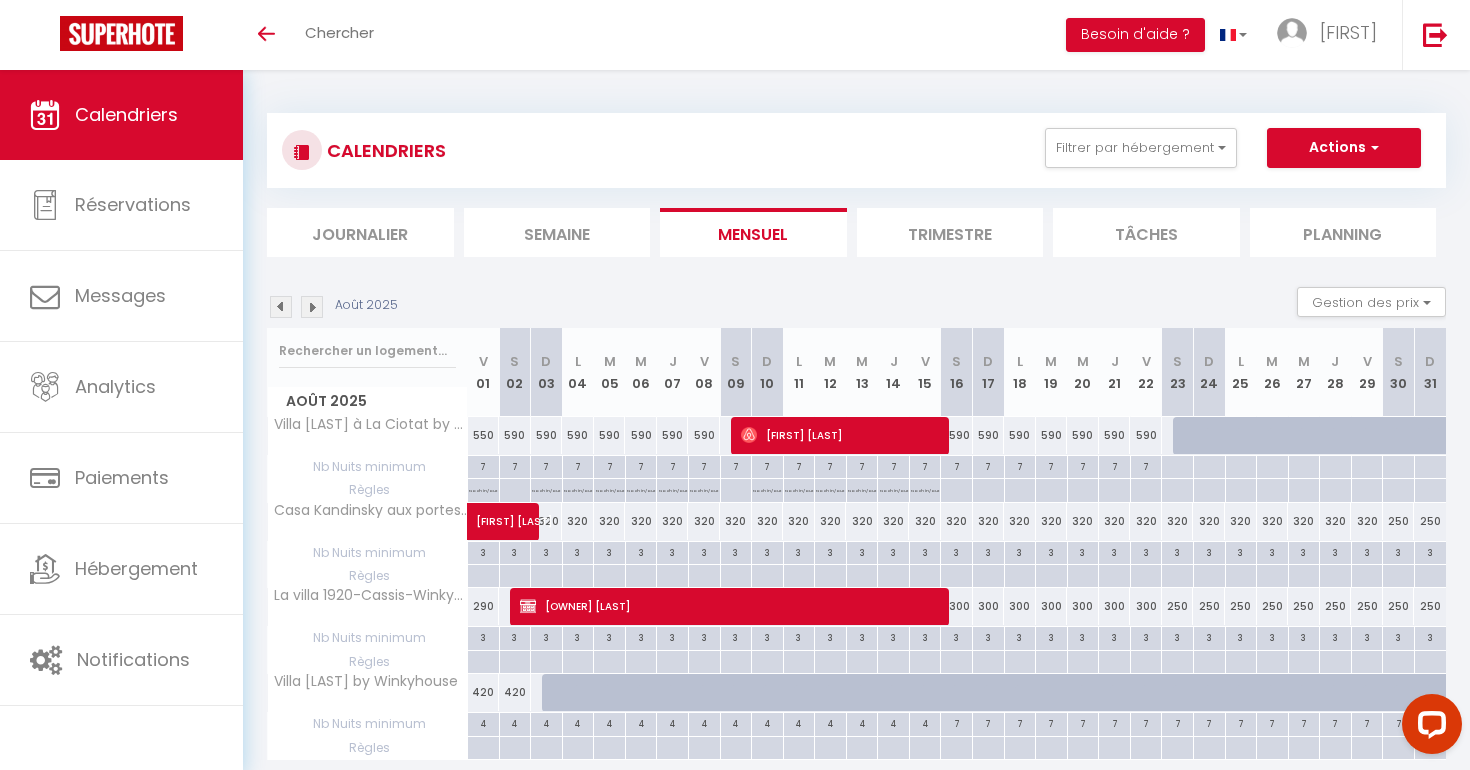 click at bounding box center (281, 307) 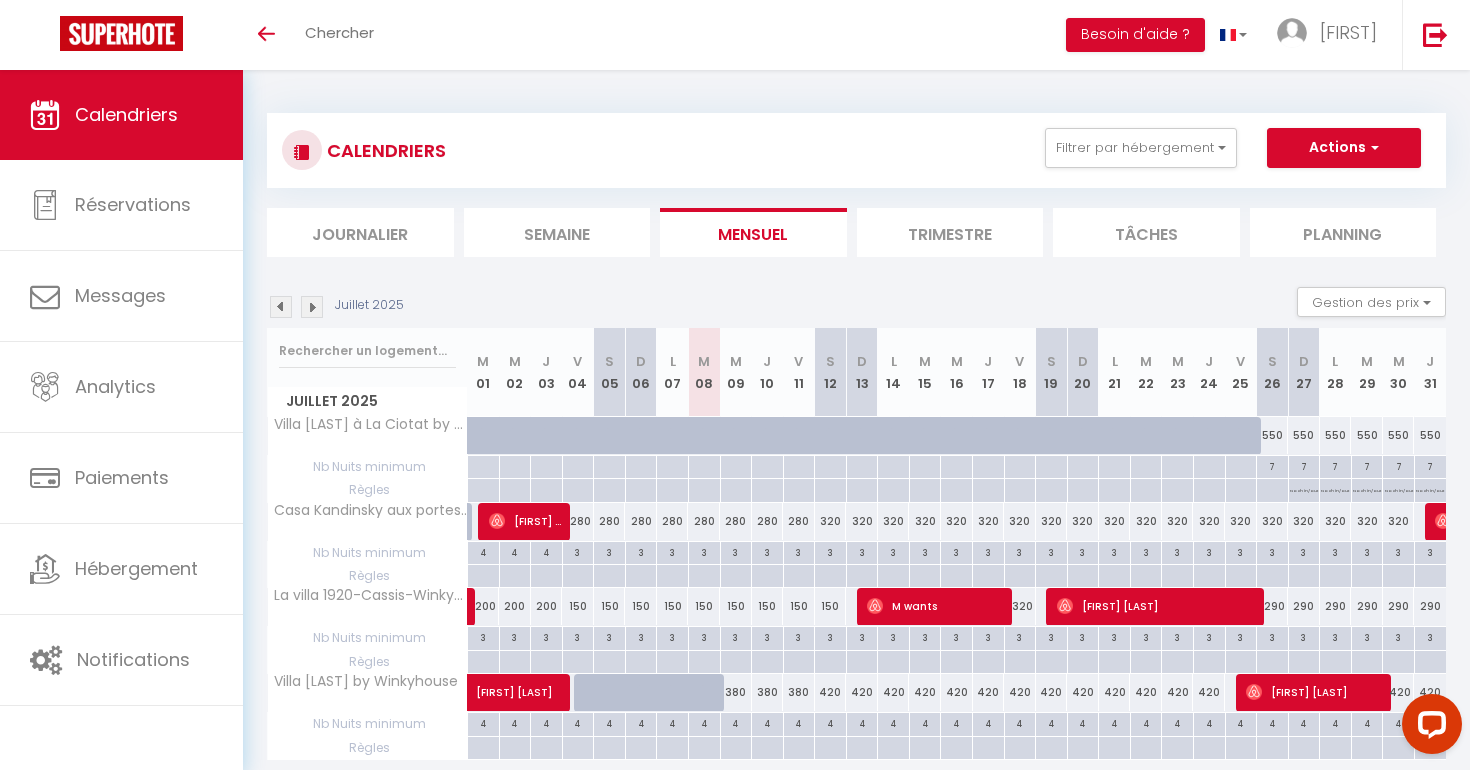 click at bounding box center [281, 307] 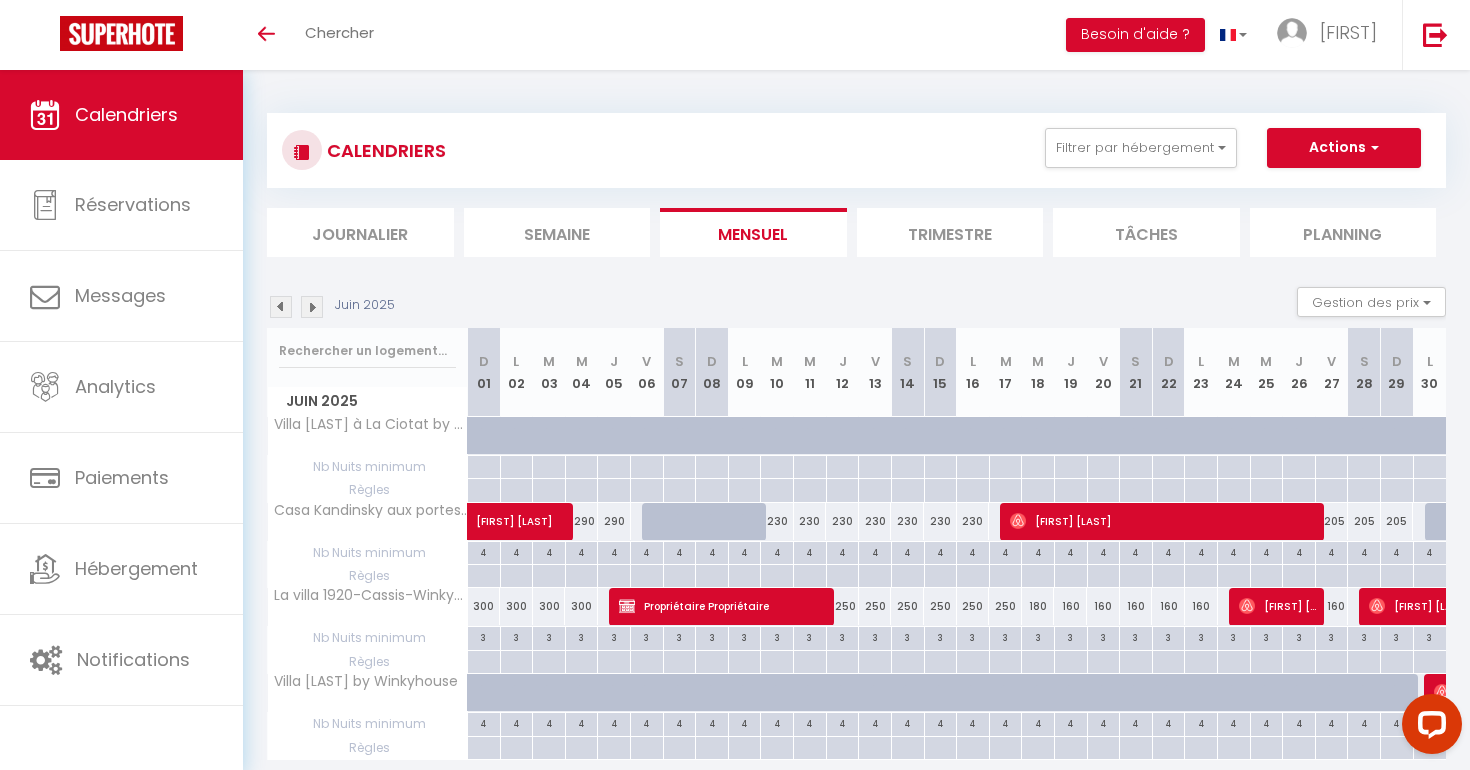 click at bounding box center [281, 307] 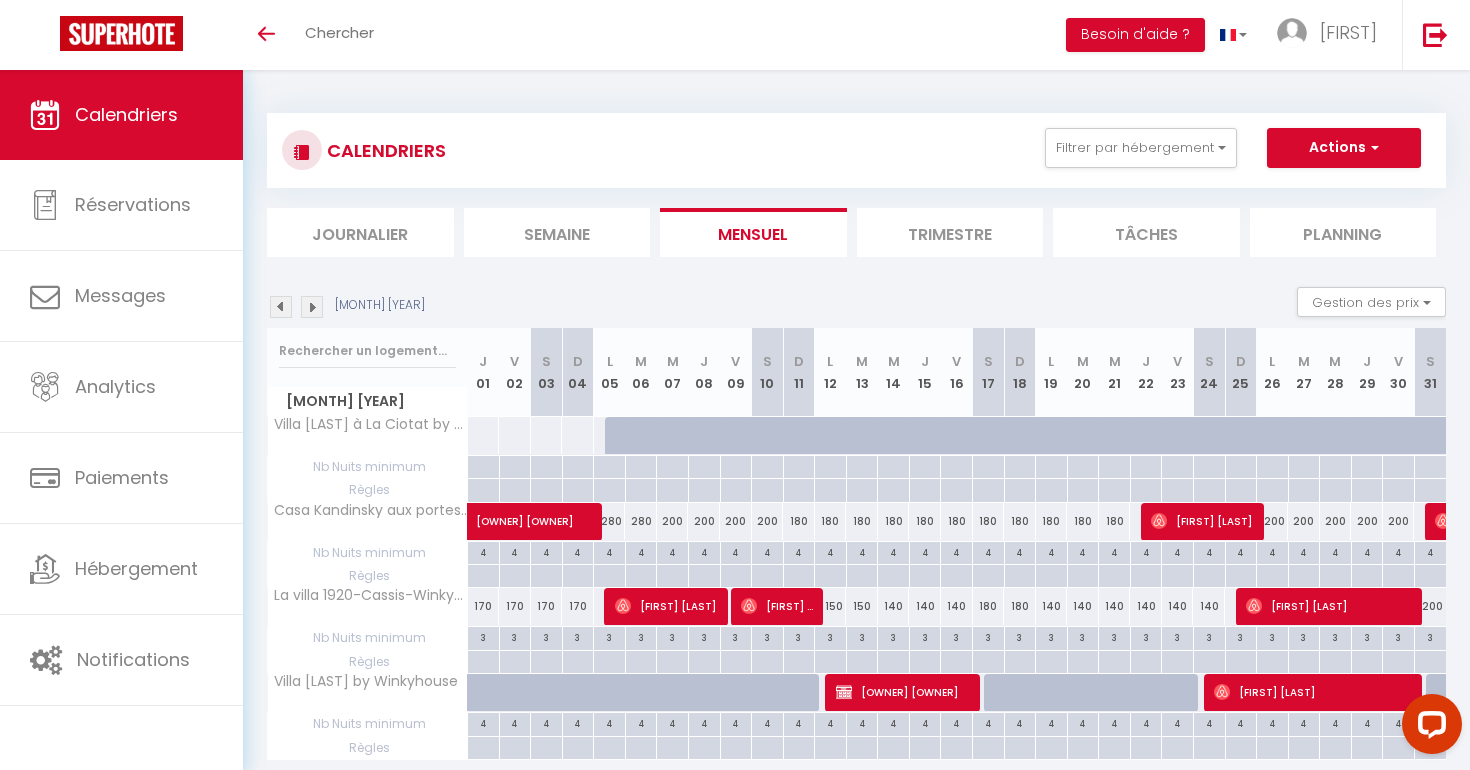 click at bounding box center [312, 307] 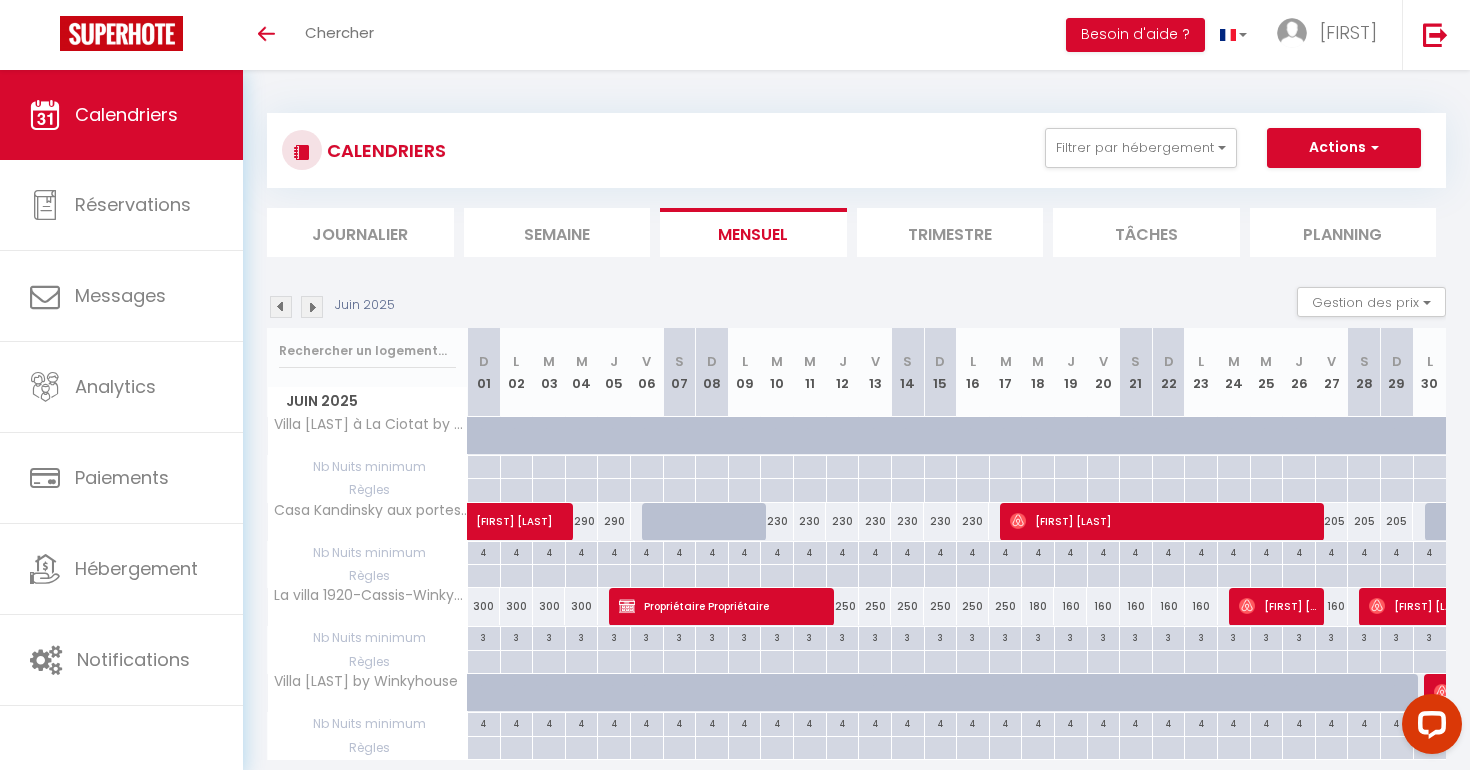 click at bounding box center (312, 307) 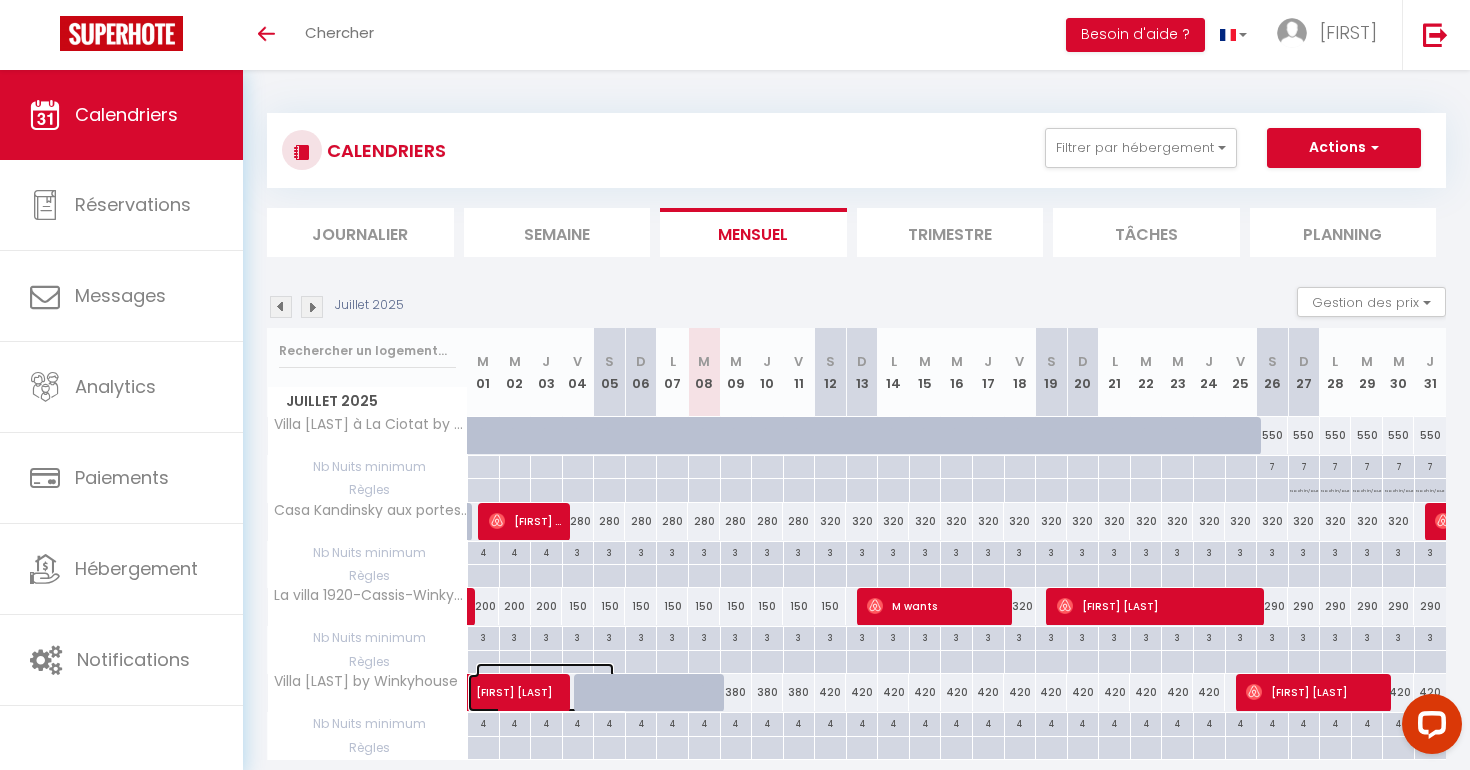 click on "[FIRST] [LAST]" at bounding box center (545, 682) 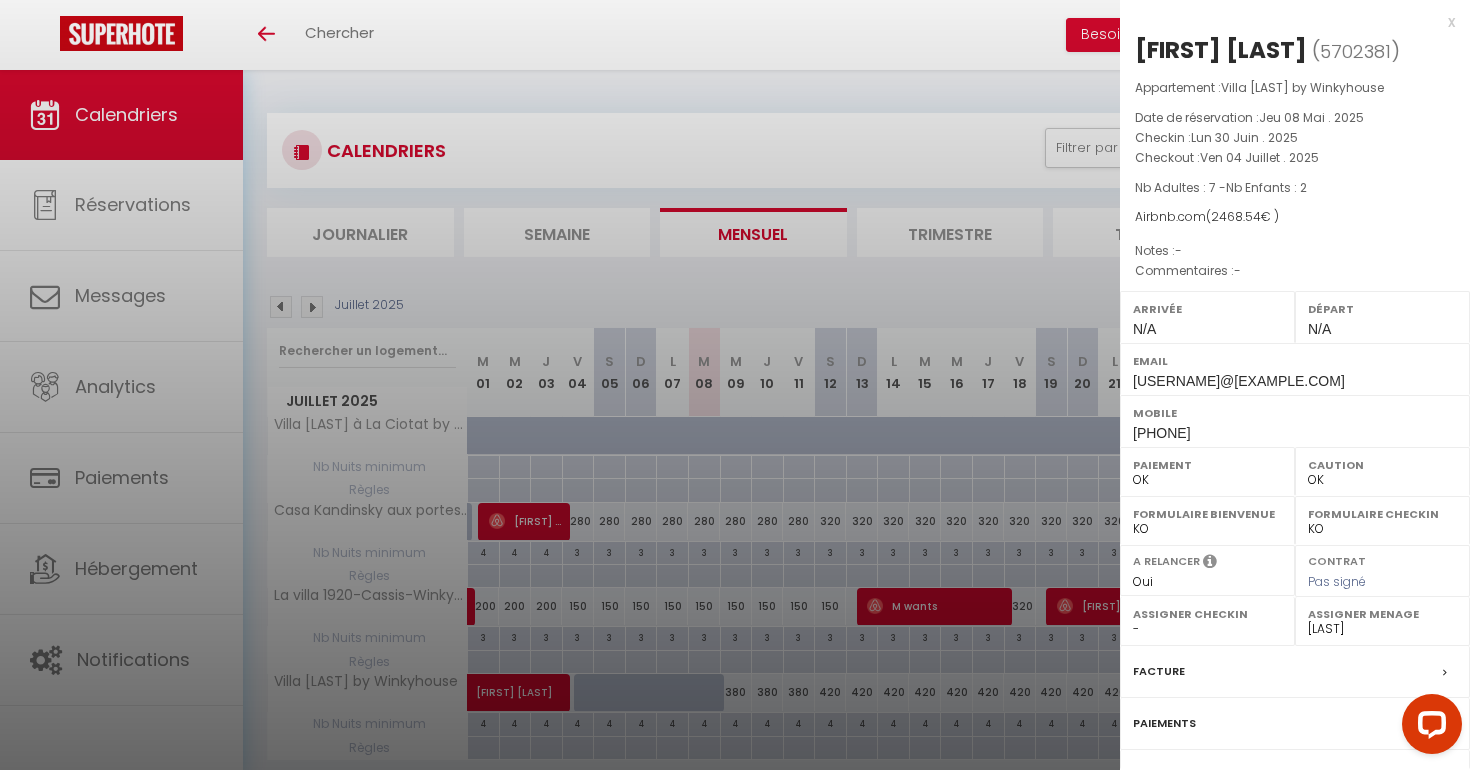 click at bounding box center (735, 385) 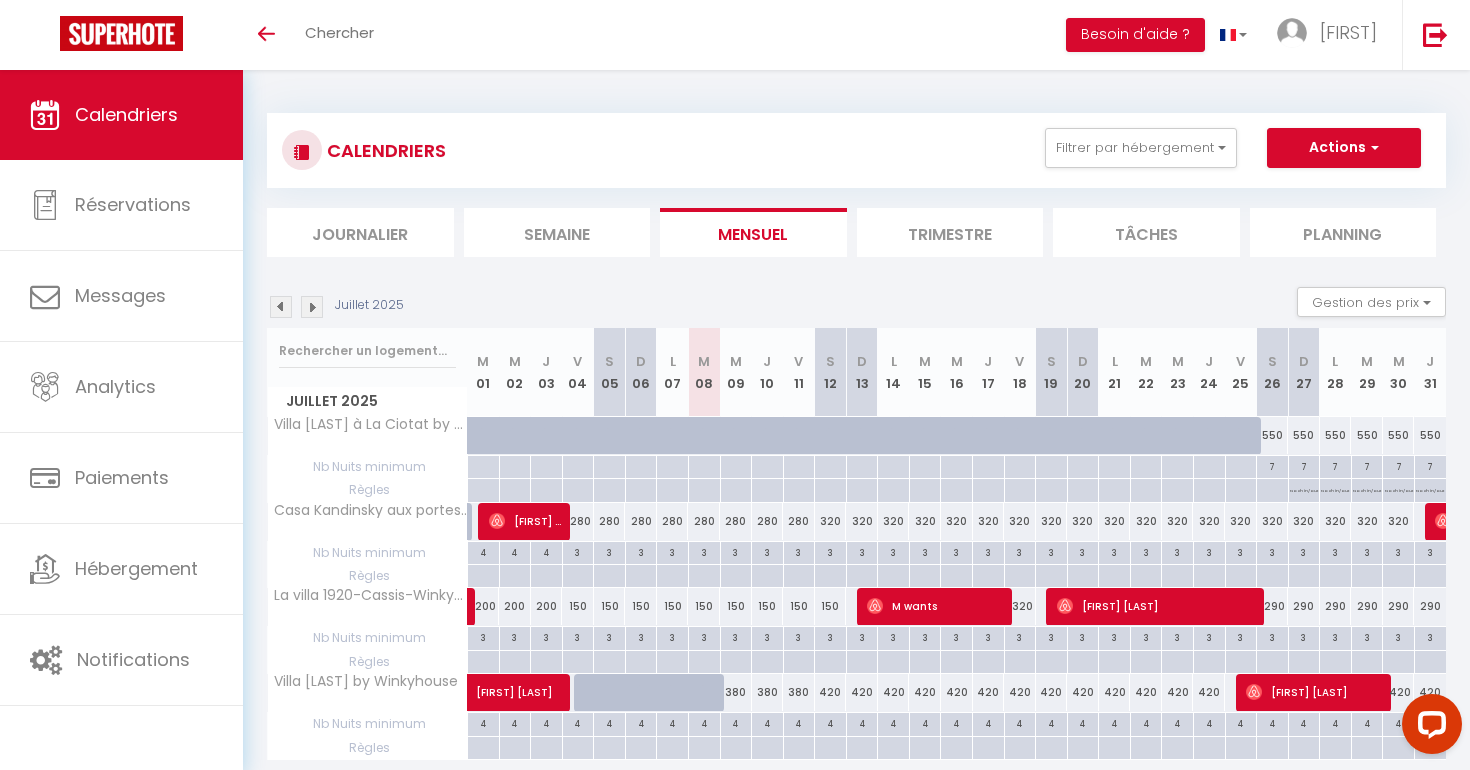 click at bounding box center [312, 307] 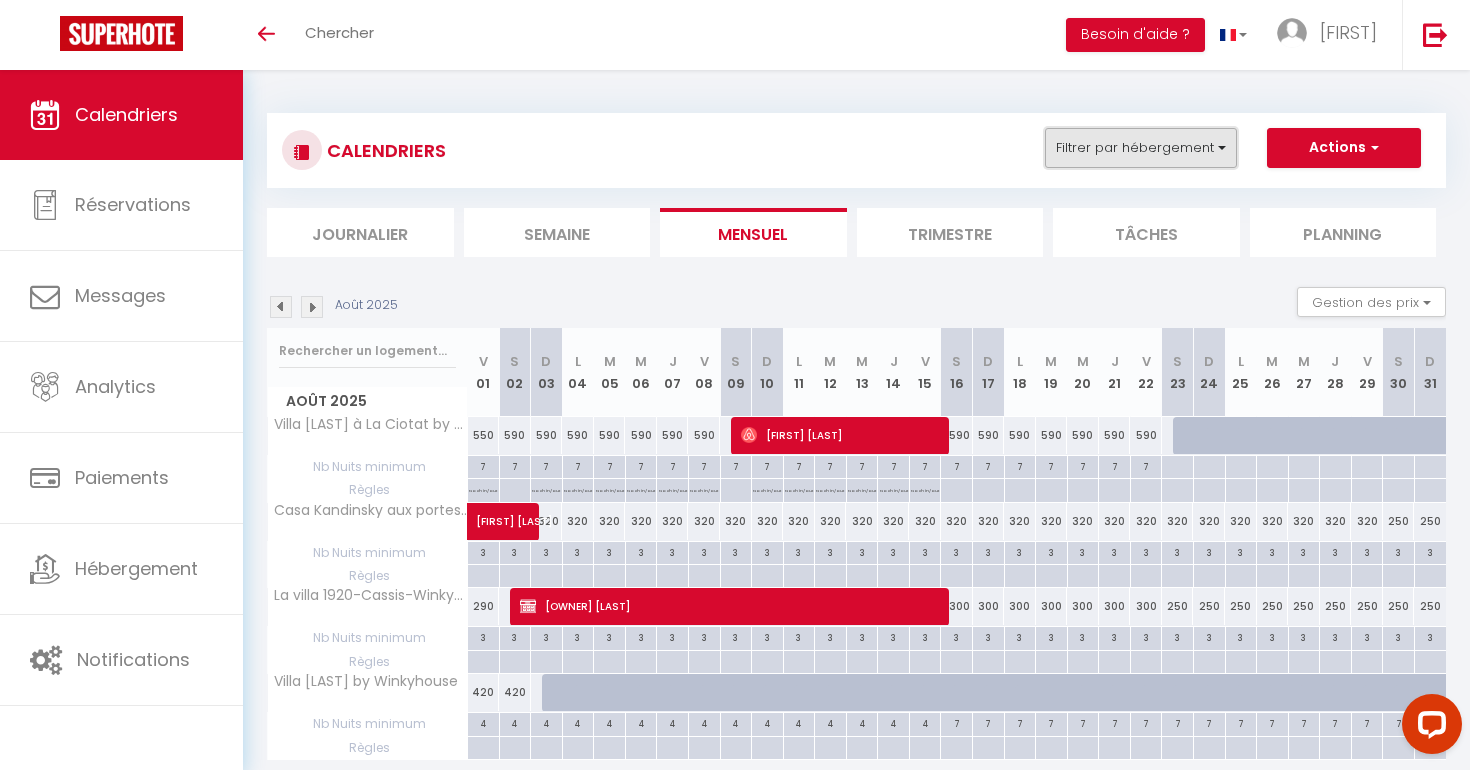 click on "Filtrer par hébergement" at bounding box center (1141, 148) 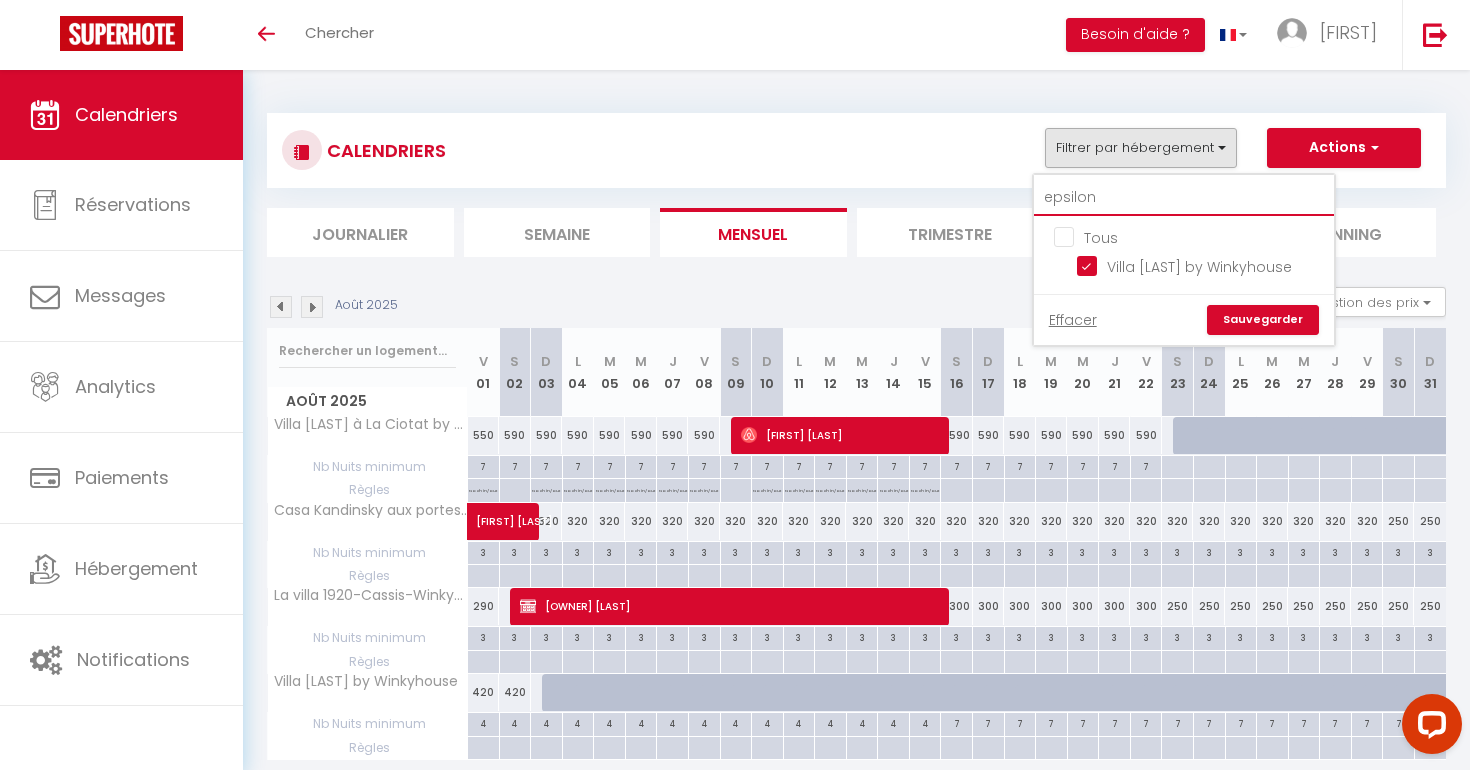click on "epsilon" at bounding box center [1184, 198] 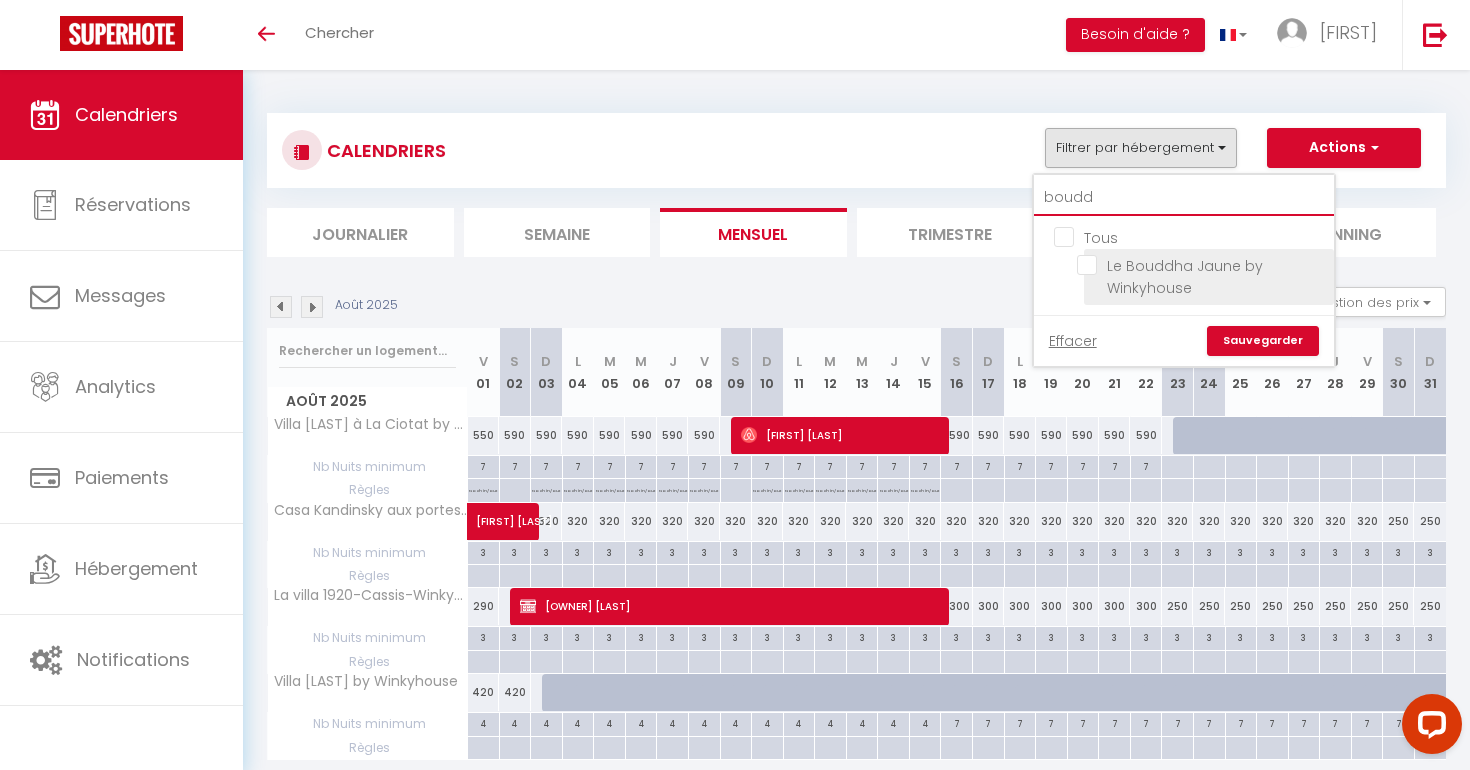 type on "boudd" 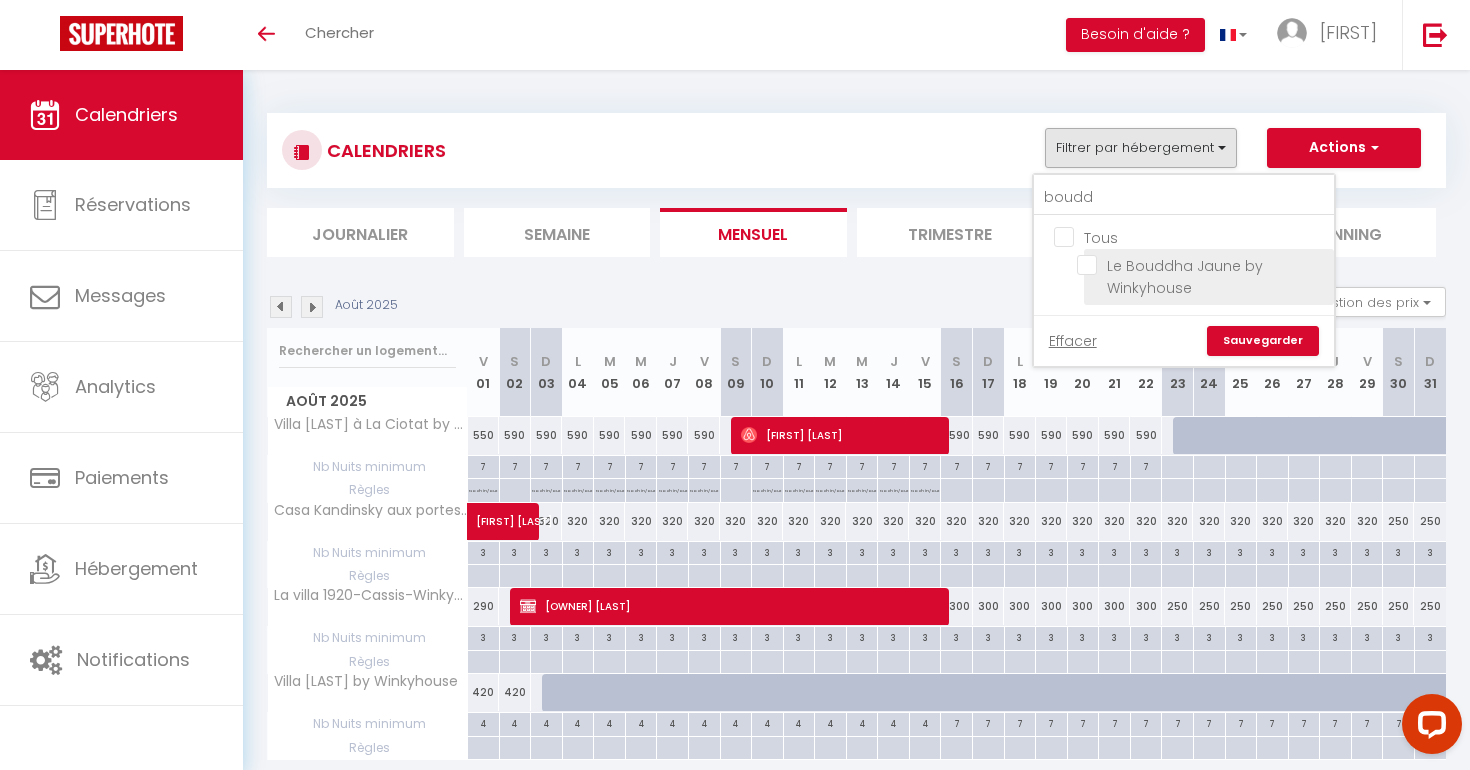 click on "Le Bouddha Jaune by Winkyhouse" at bounding box center [1202, 265] 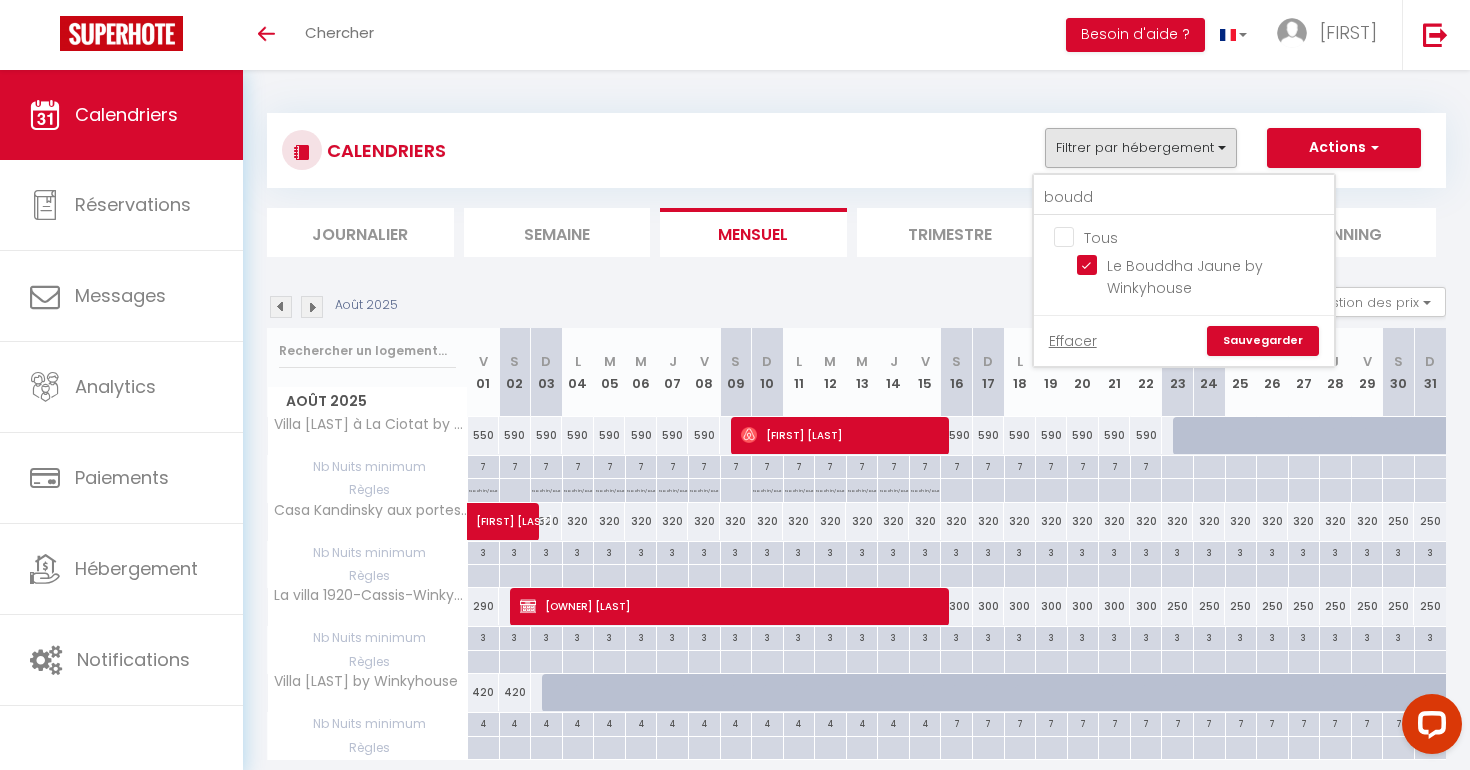 click on "Sauvegarder" at bounding box center [1263, 341] 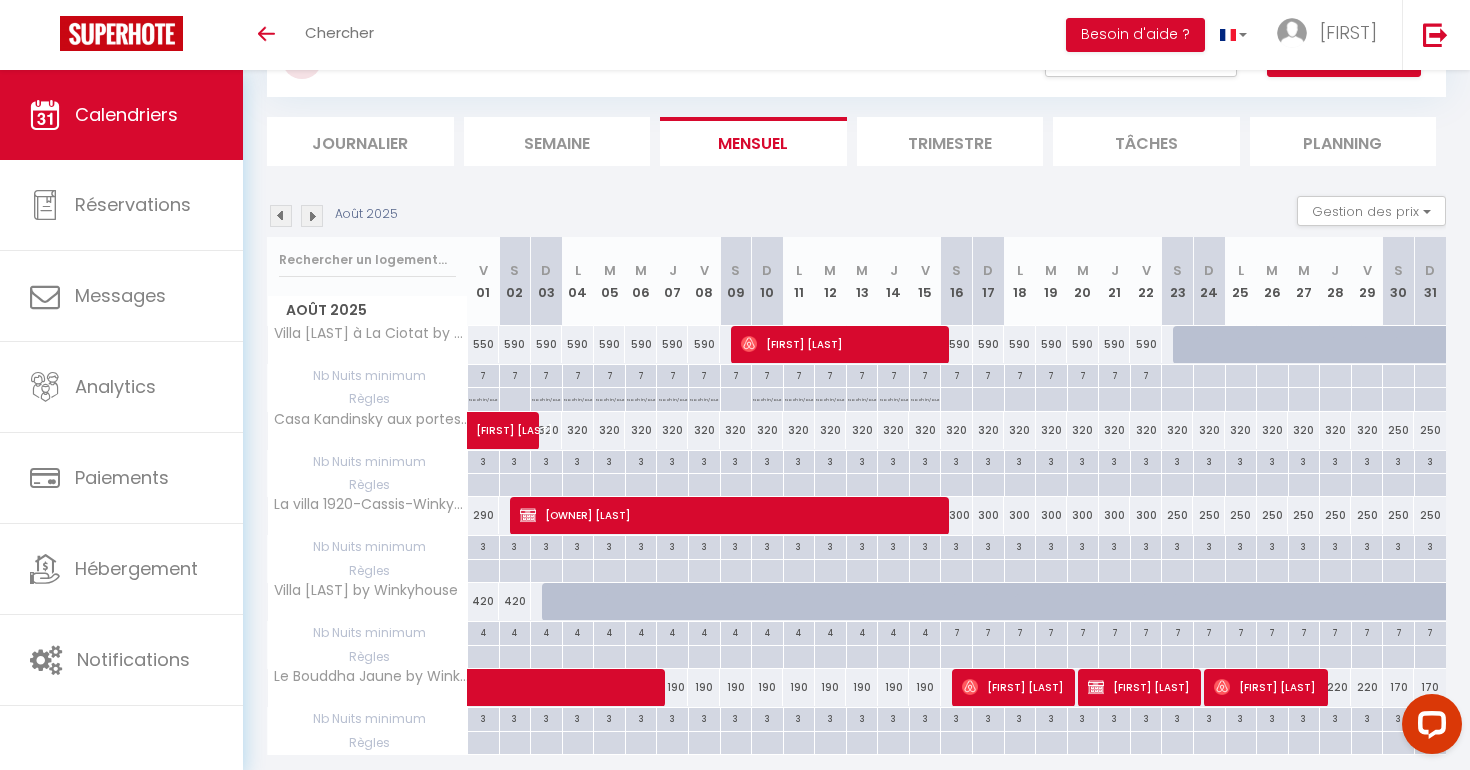 scroll, scrollTop: 159, scrollLeft: 0, axis: vertical 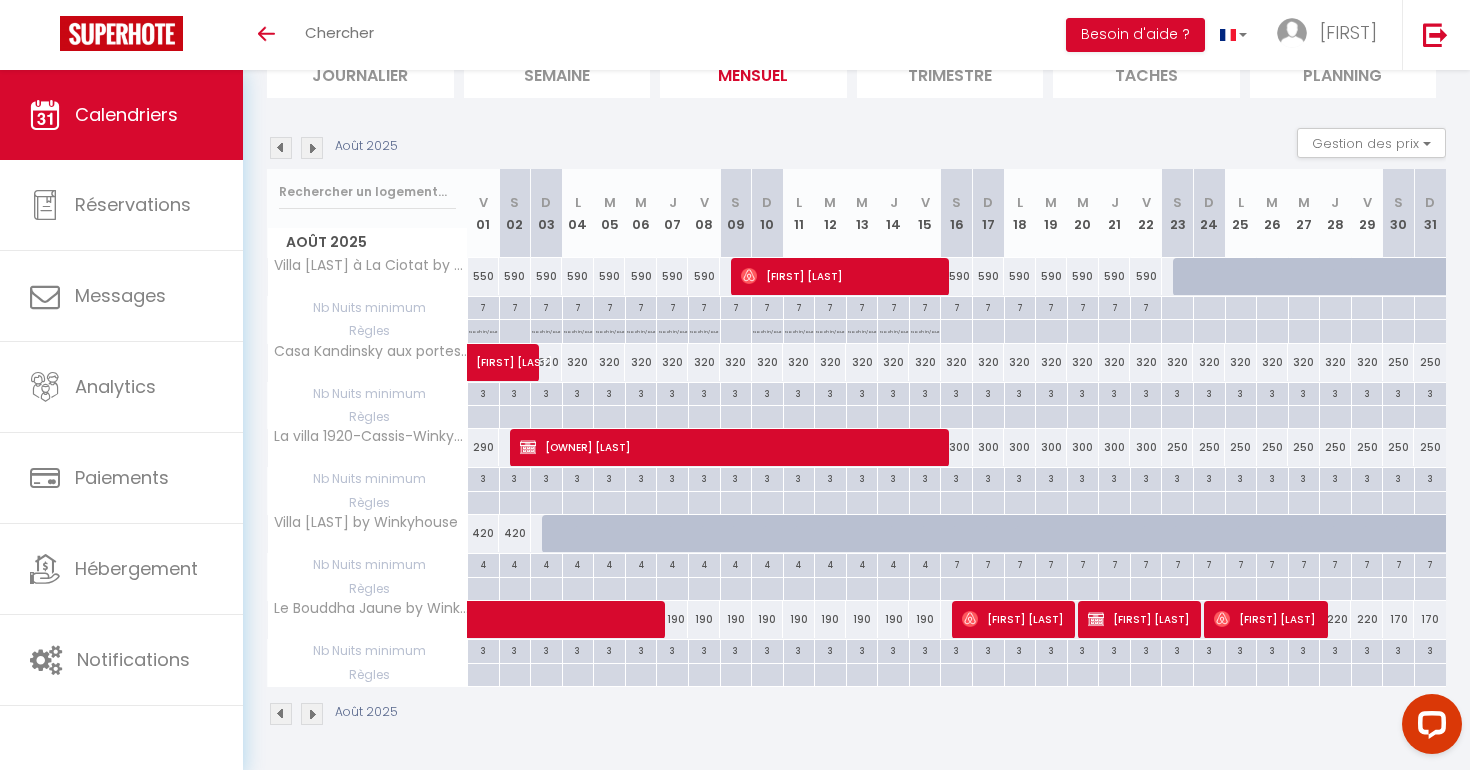 click at bounding box center [281, 148] 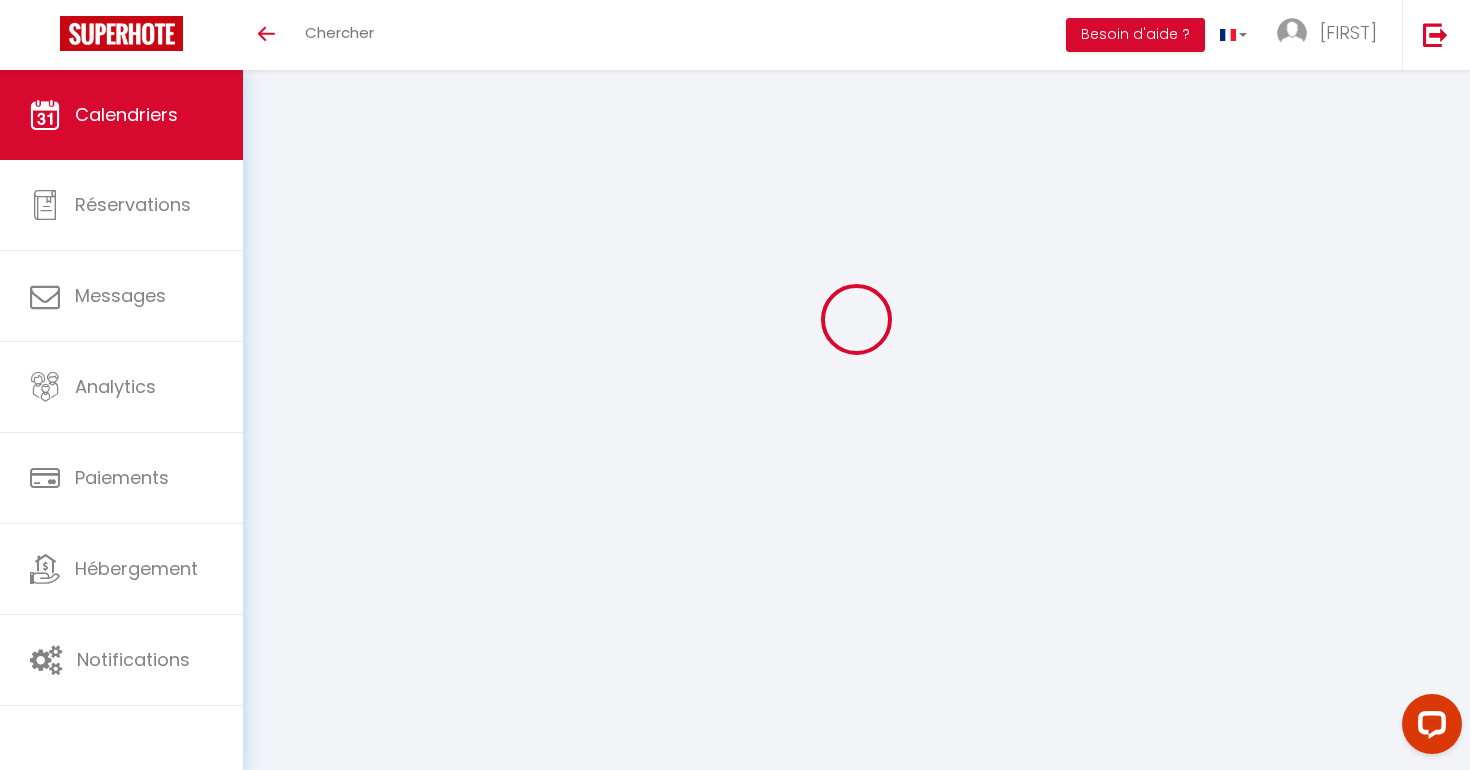 scroll, scrollTop: 159, scrollLeft: 0, axis: vertical 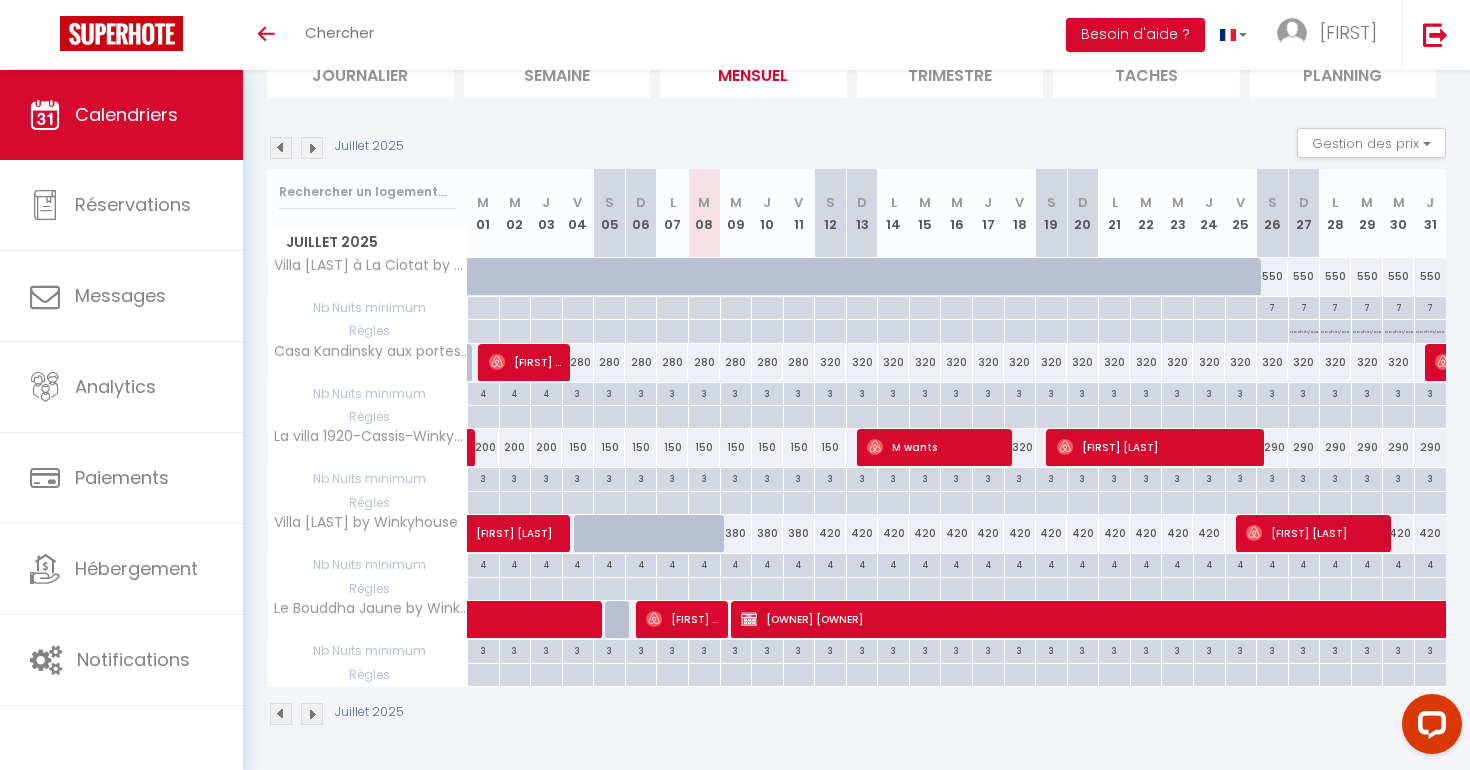 click at bounding box center [312, 148] 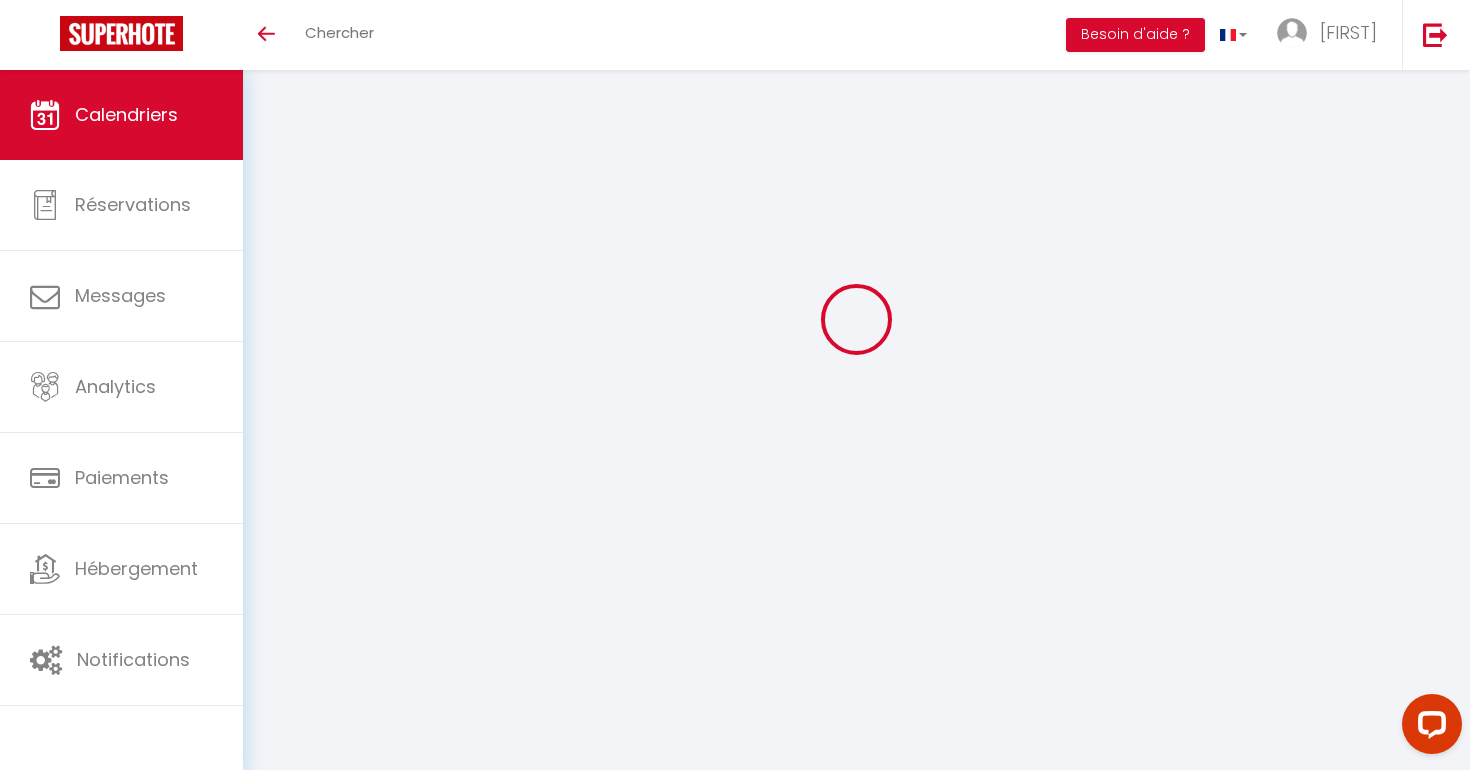 scroll, scrollTop: 159, scrollLeft: 0, axis: vertical 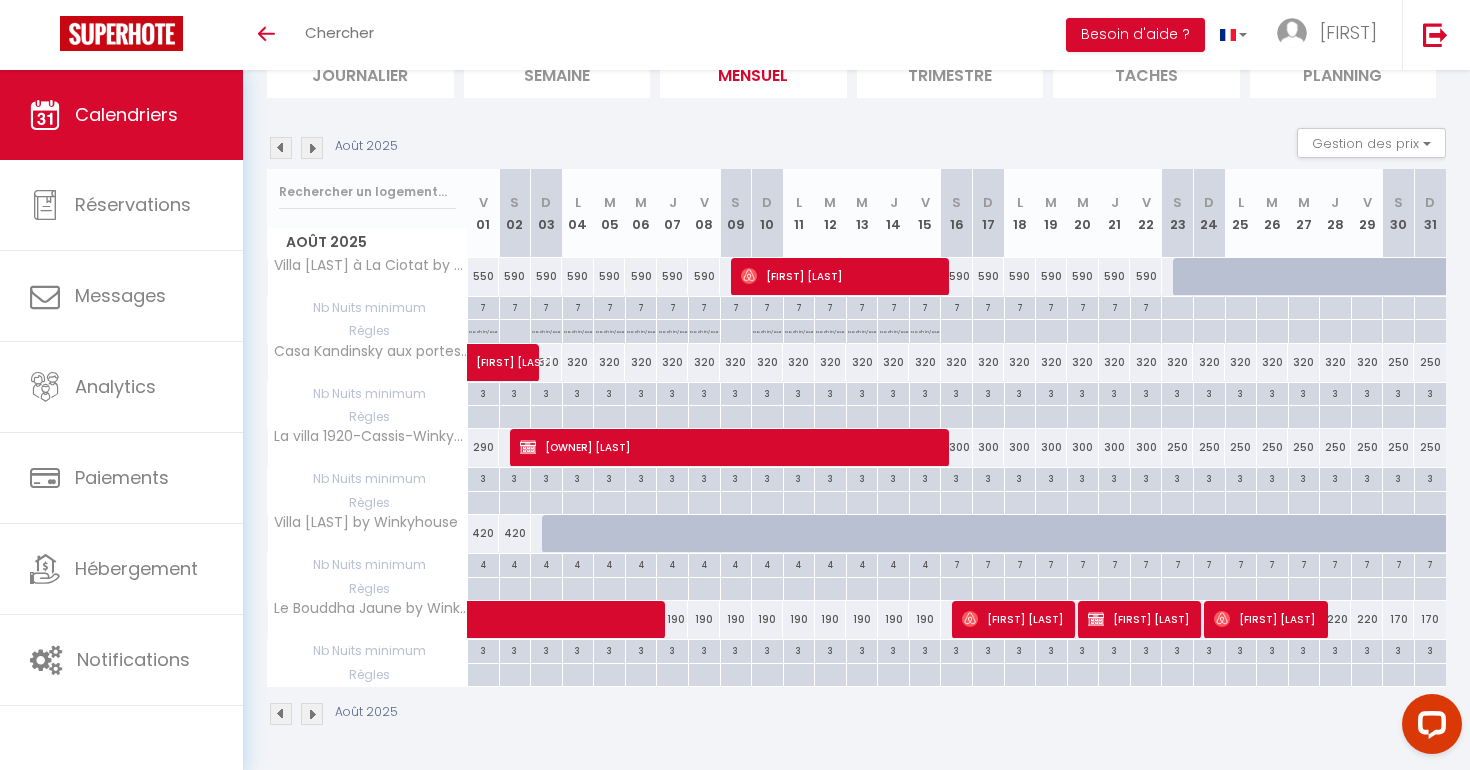 click on "220" at bounding box center (1336, 619) 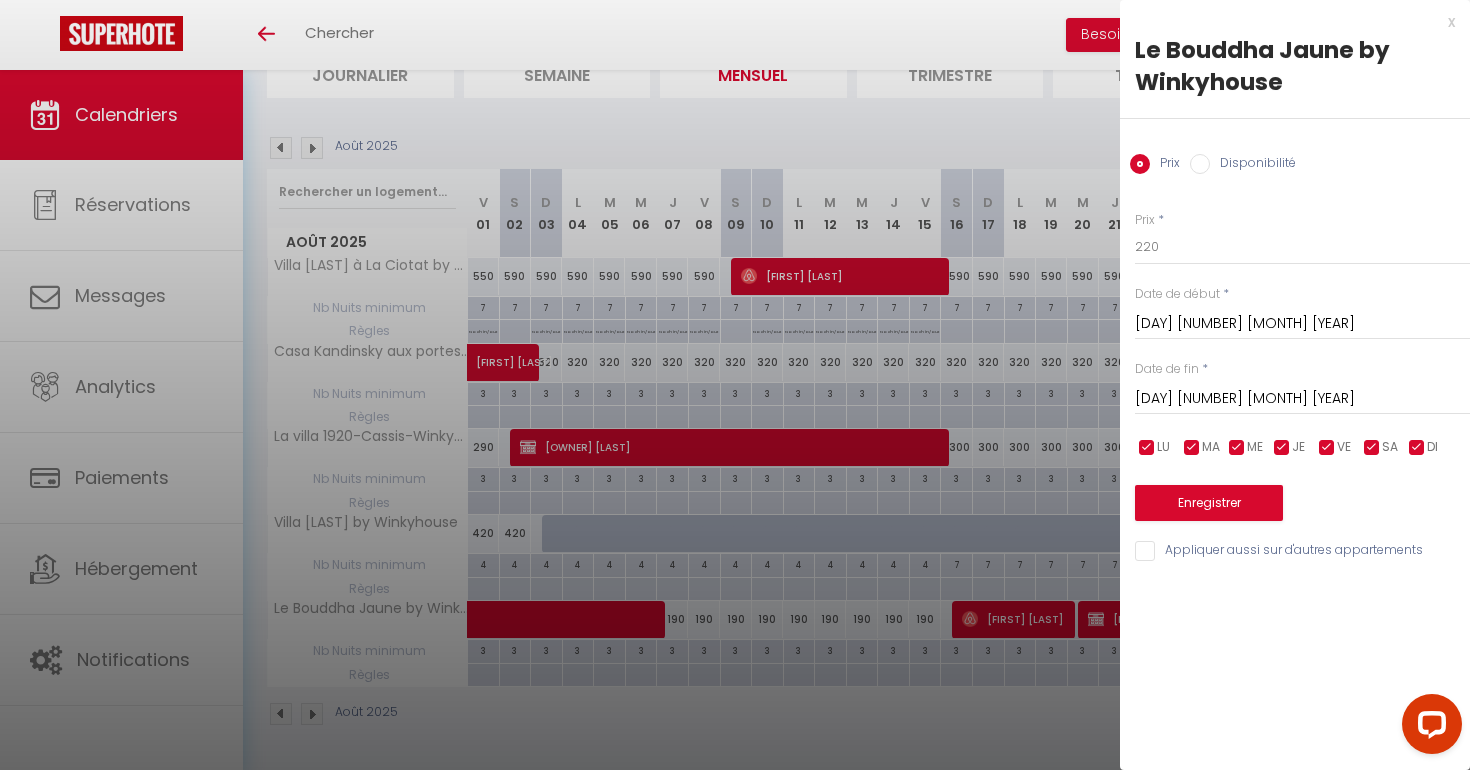 click on "[DAY] [NUMBER] [MONTH] [YEAR]" at bounding box center [1302, 399] 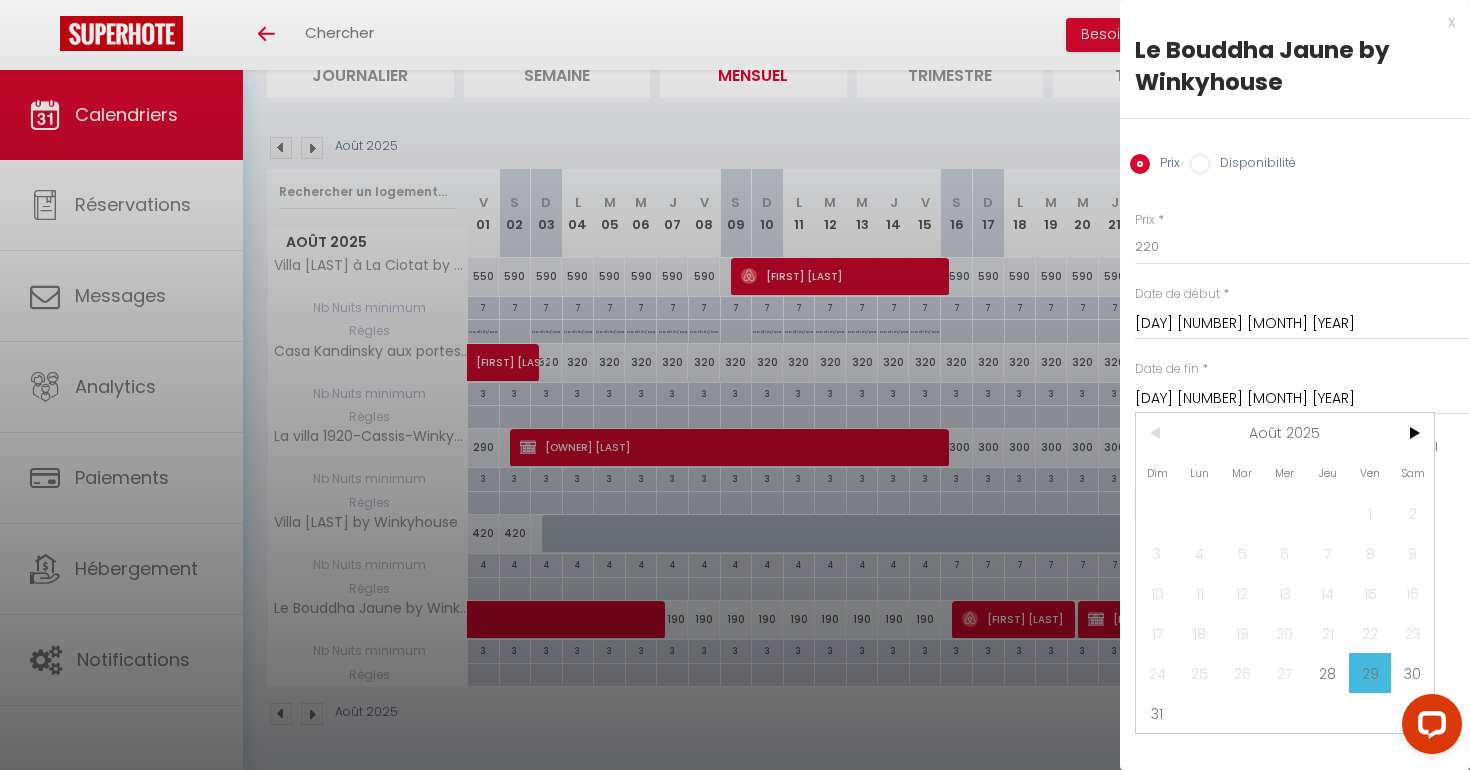 drag, startPoint x: 1159, startPoint y: 719, endPoint x: 1157, endPoint y: 700, distance: 19.104973 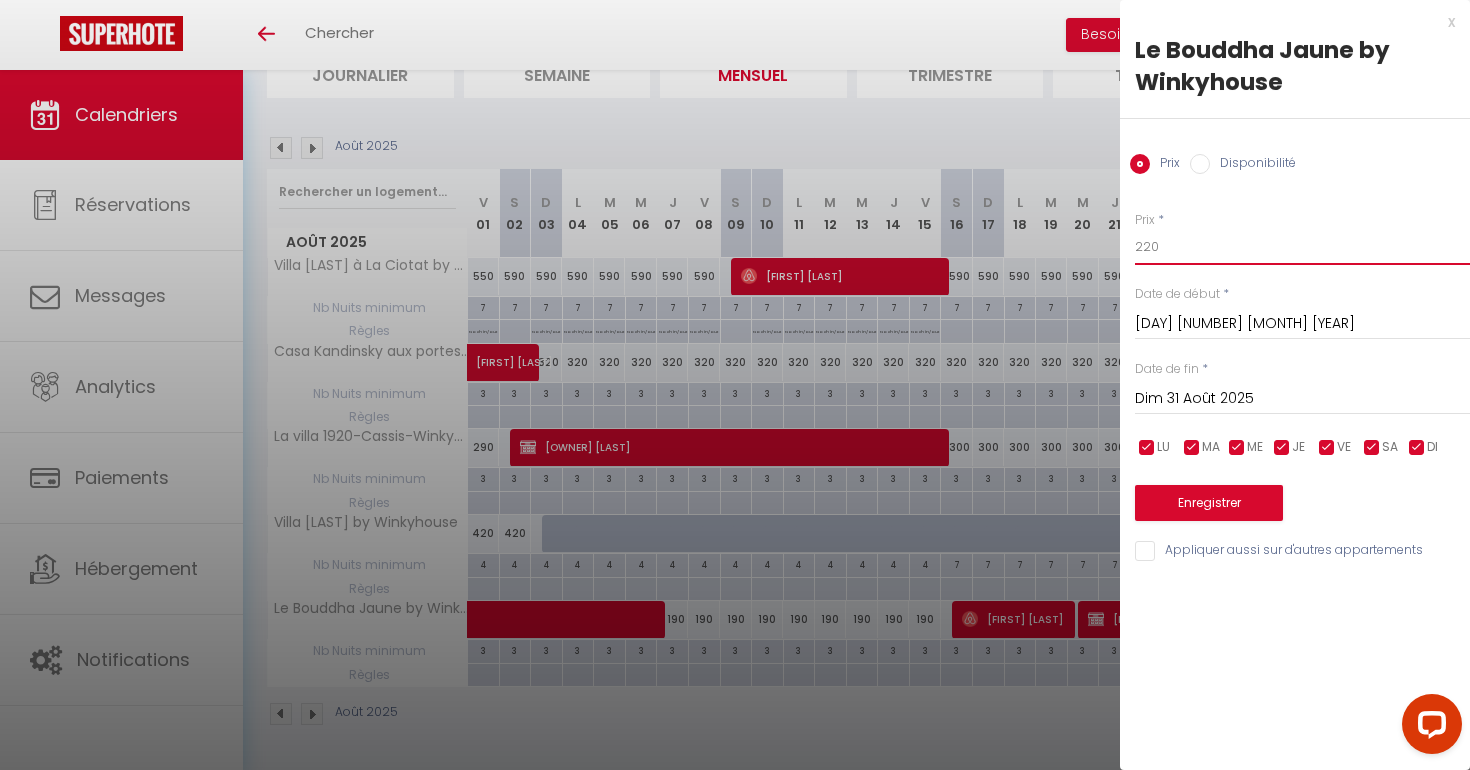 drag, startPoint x: 1173, startPoint y: 254, endPoint x: 1075, endPoint y: 243, distance: 98.61542 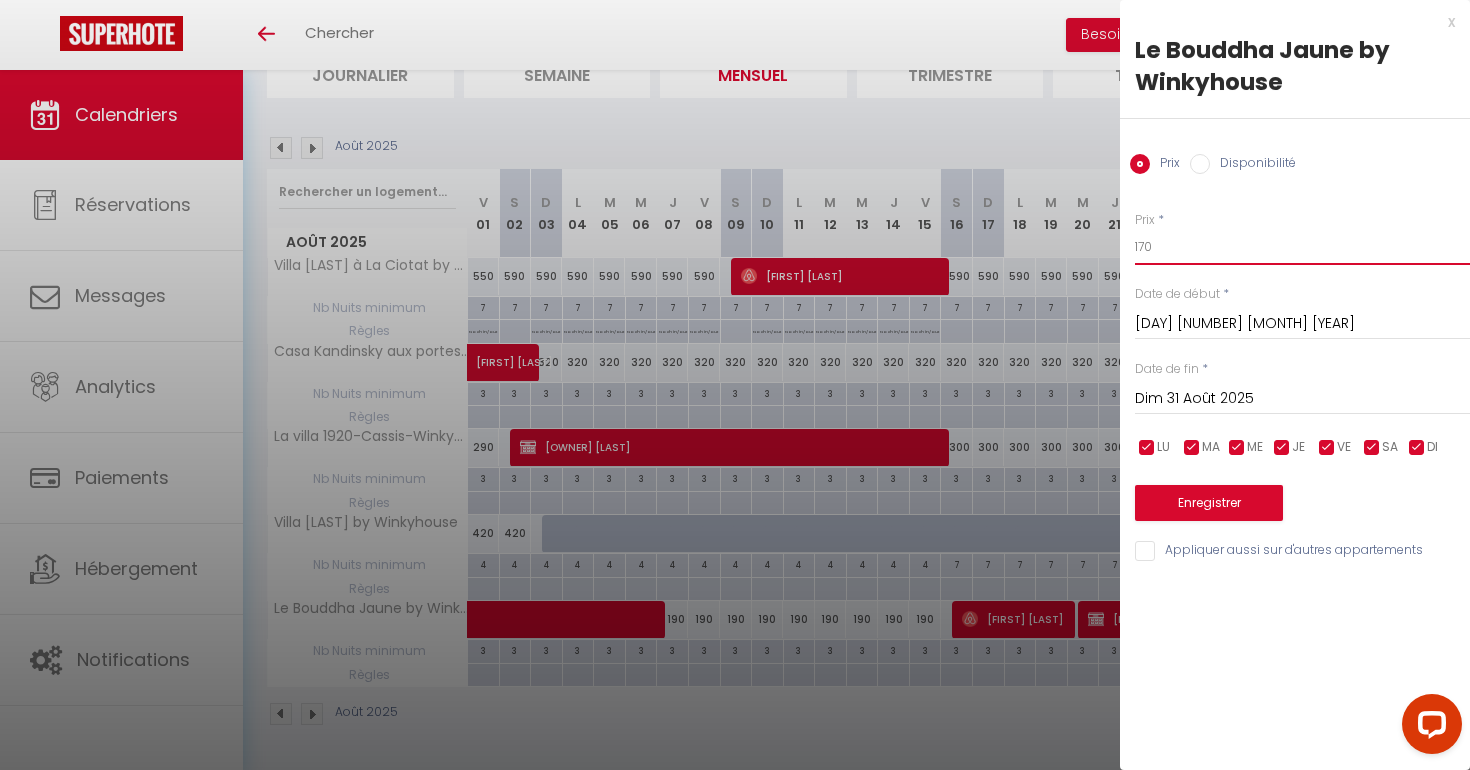type on "170" 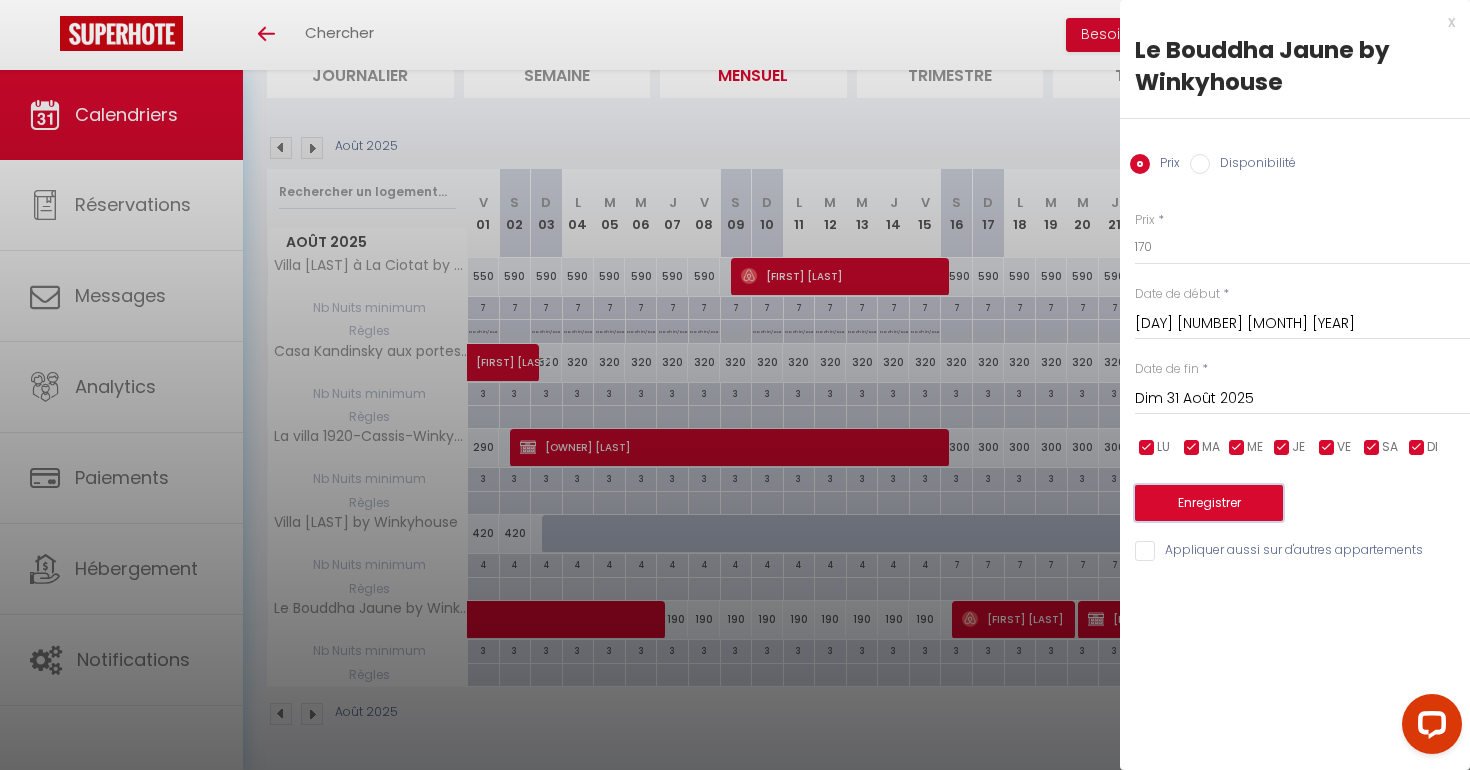 click on "Enregistrer" at bounding box center [1209, 503] 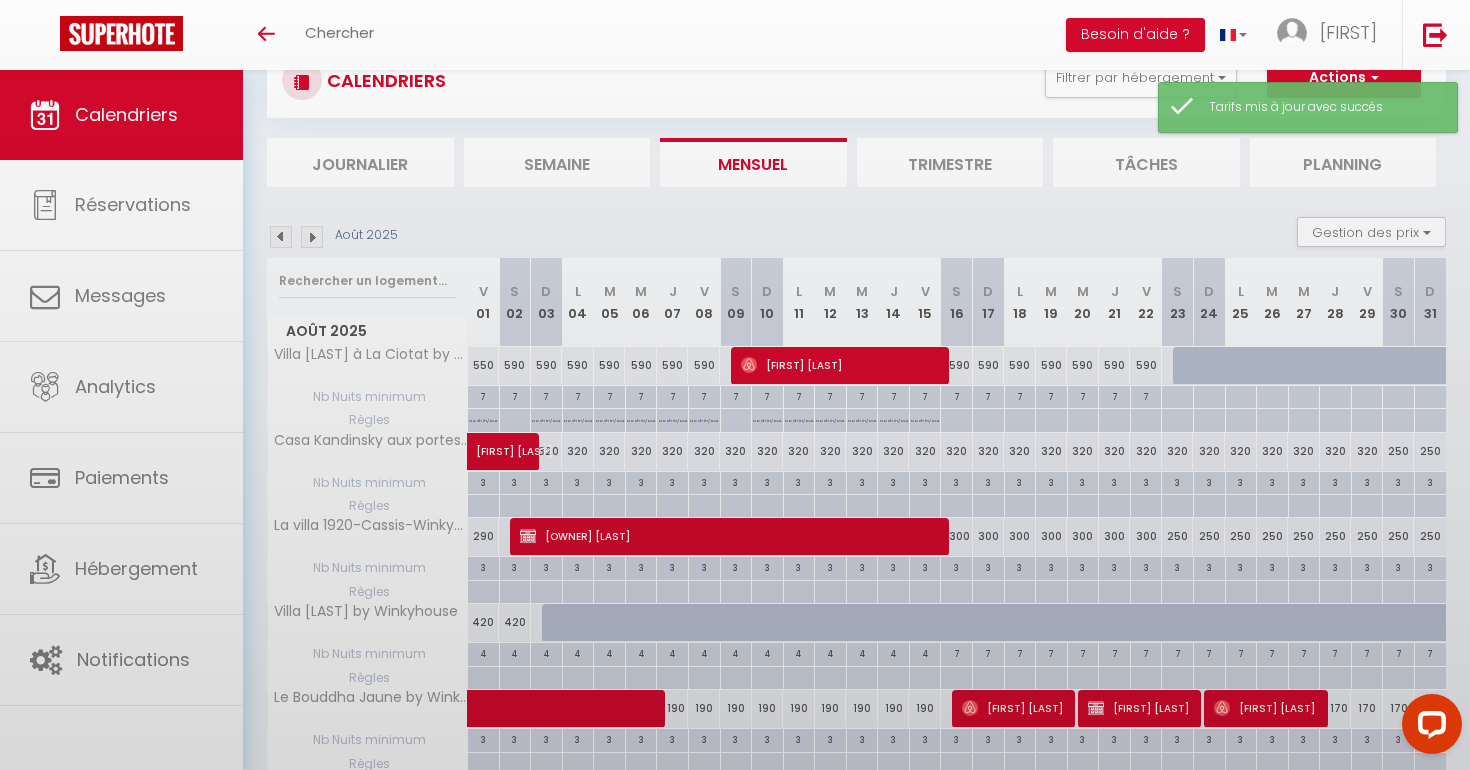 scroll, scrollTop: 159, scrollLeft: 0, axis: vertical 